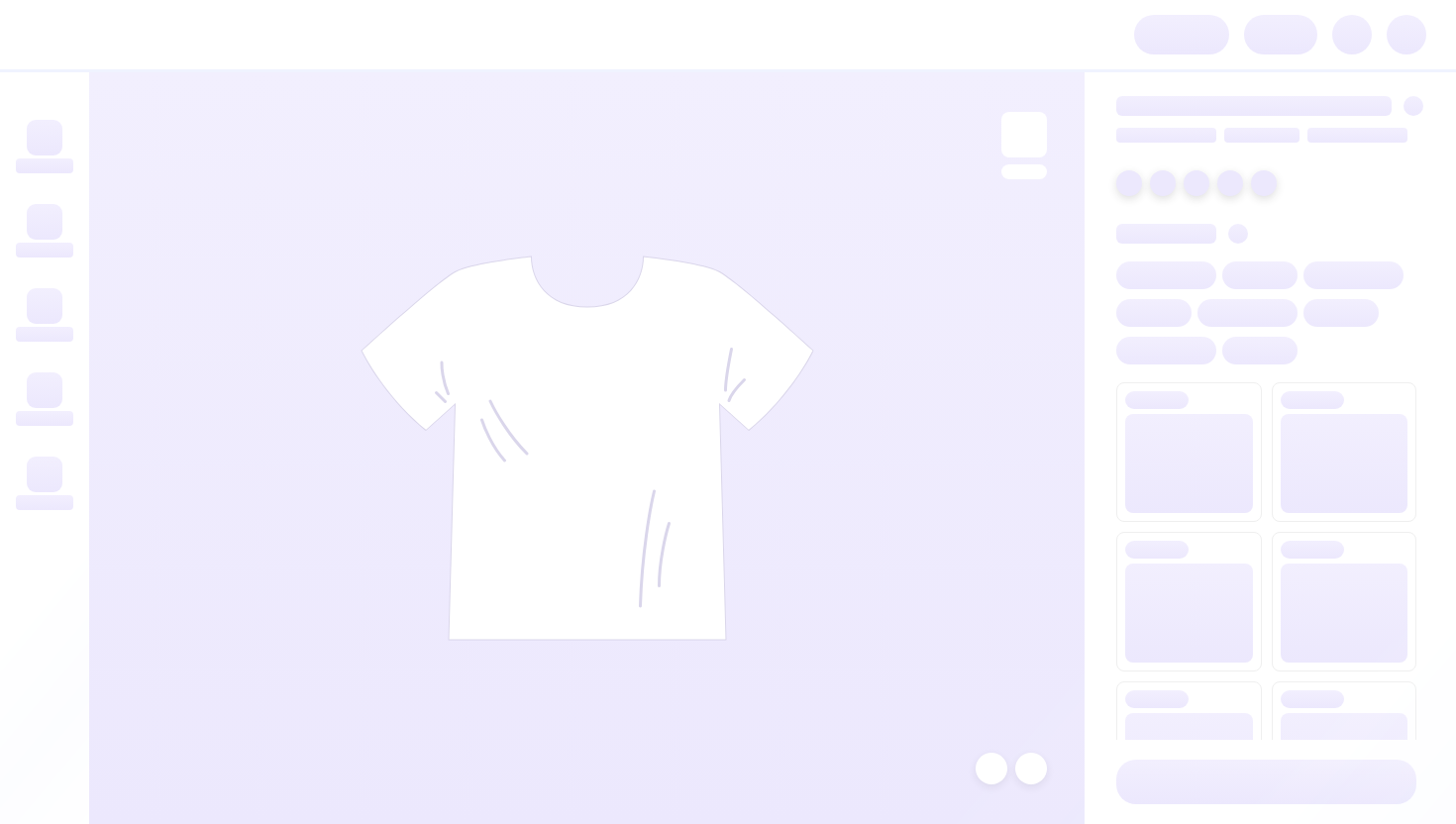 scroll, scrollTop: 0, scrollLeft: 0, axis: both 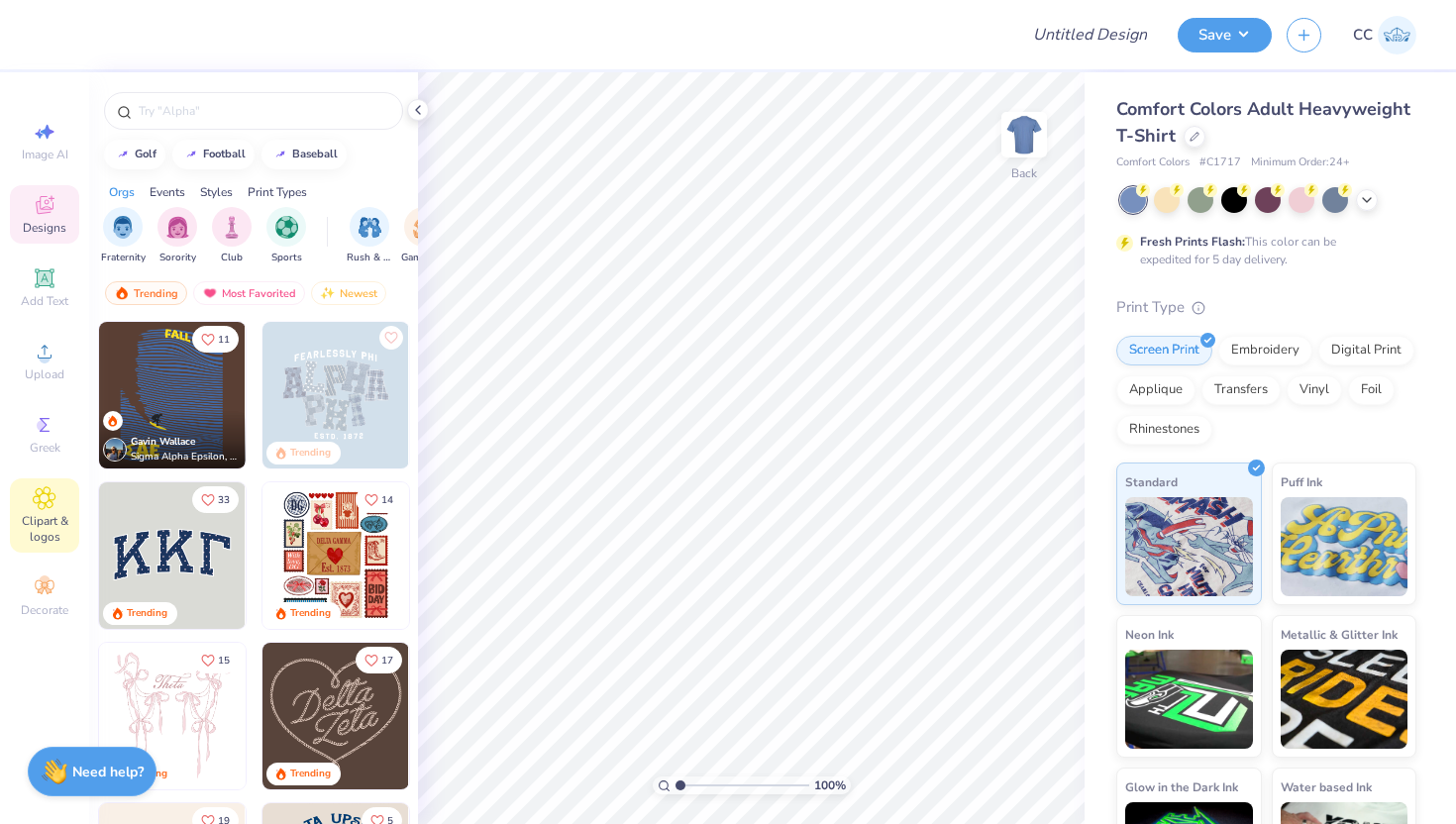 click on "Clipart & logos" at bounding box center (45, 529) 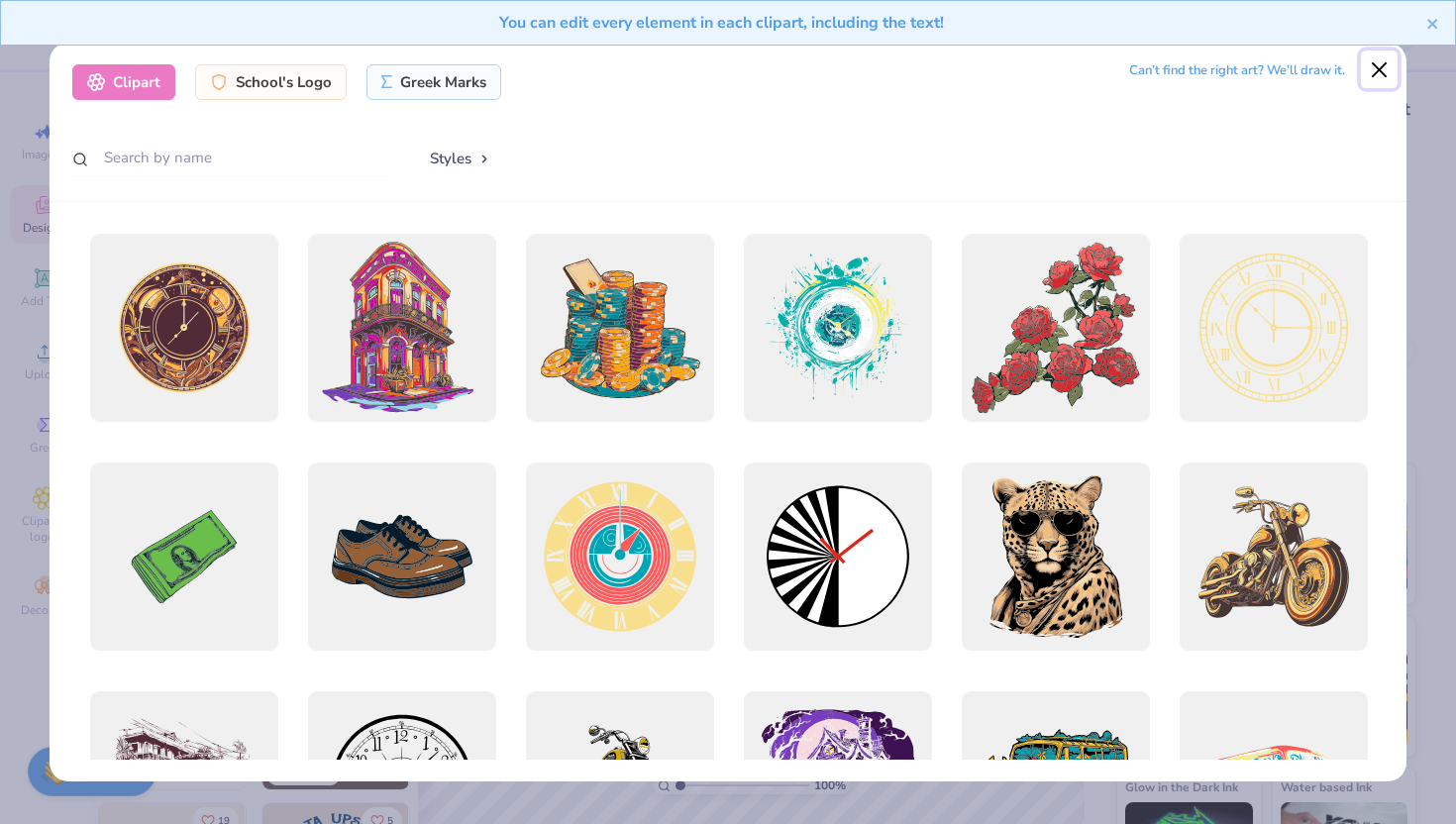 click at bounding box center [1380, 69] 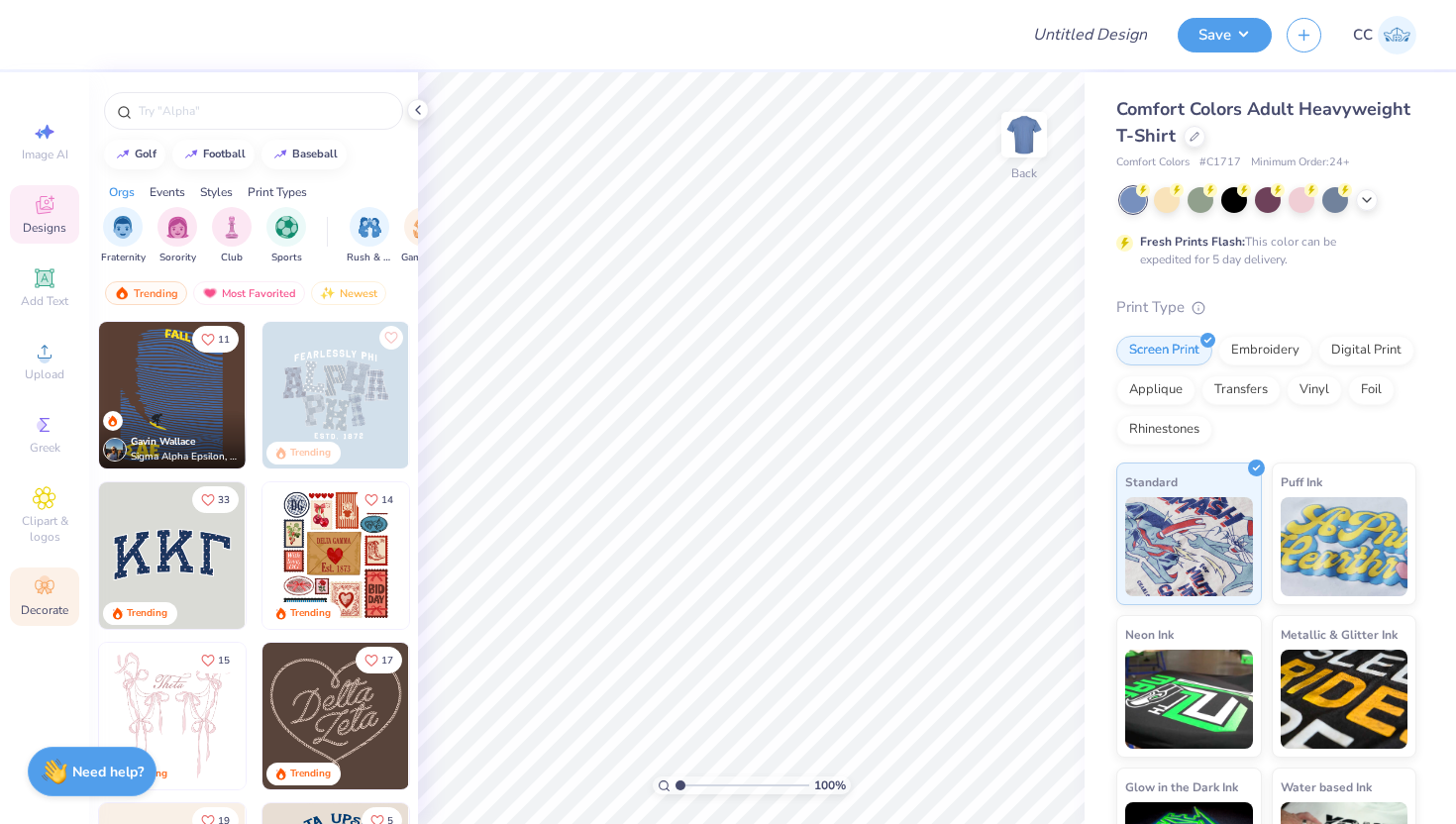 click on "Decorate" at bounding box center (45, 596) 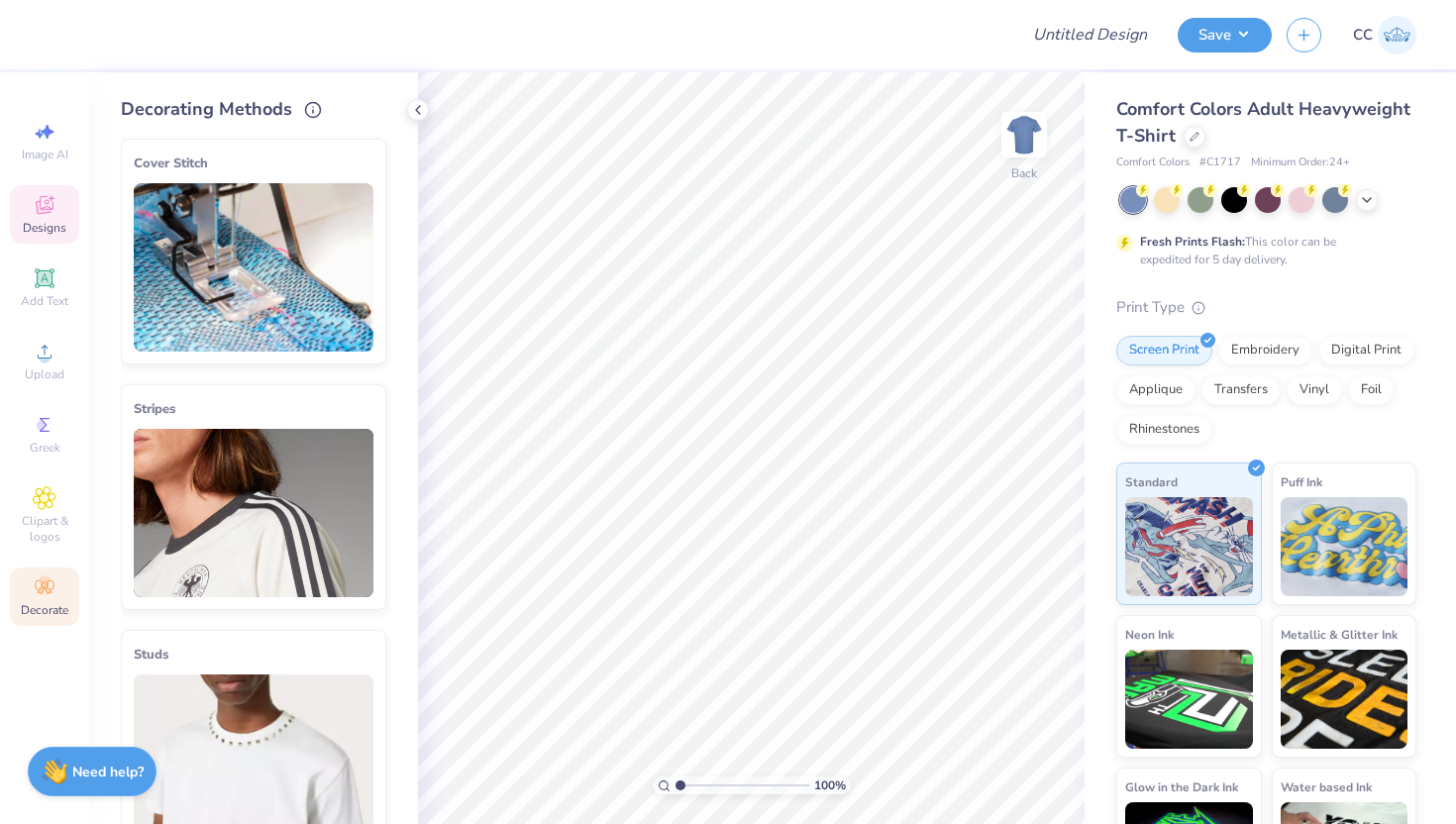 click 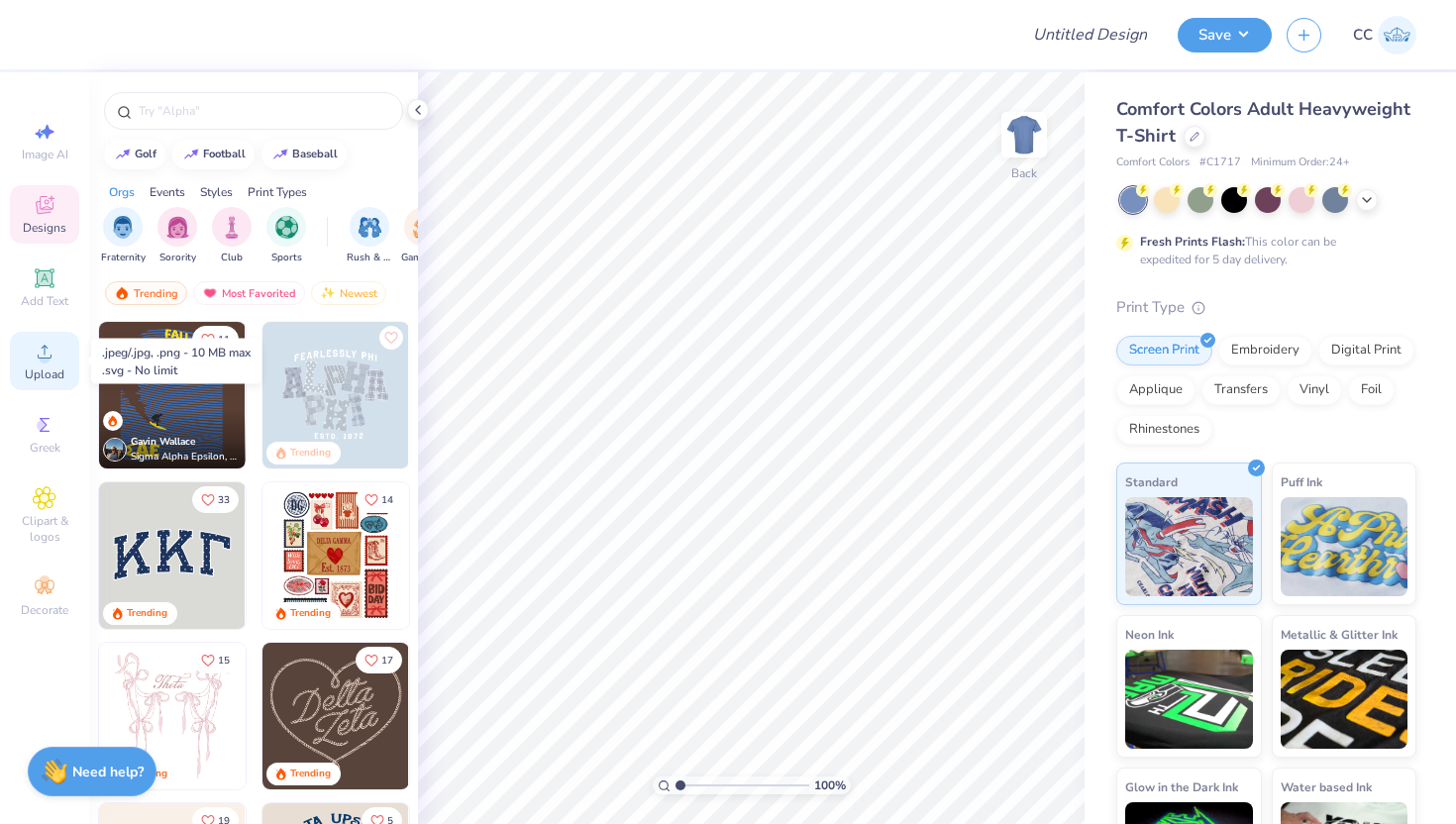 click 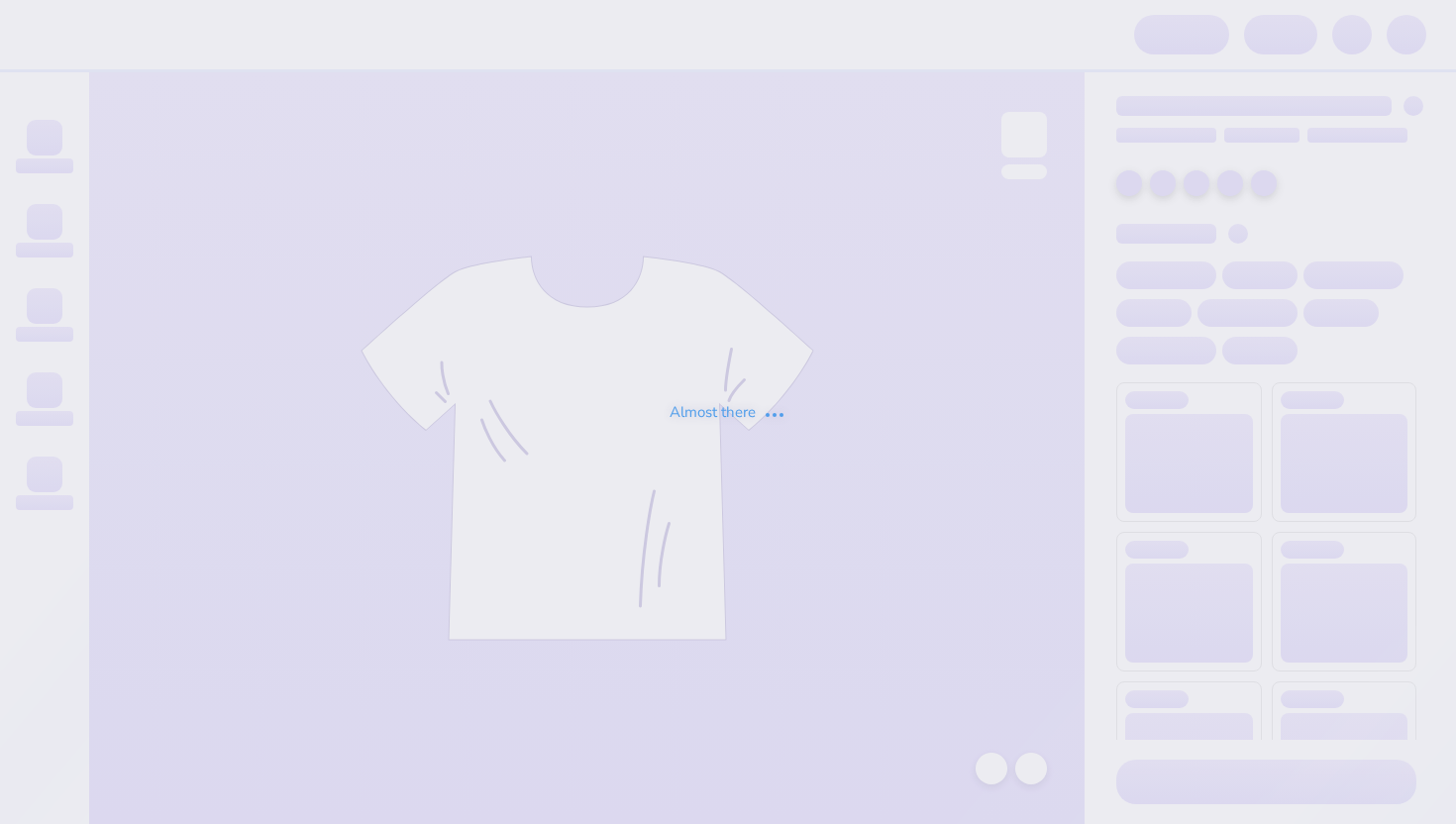 scroll, scrollTop: 0, scrollLeft: 0, axis: both 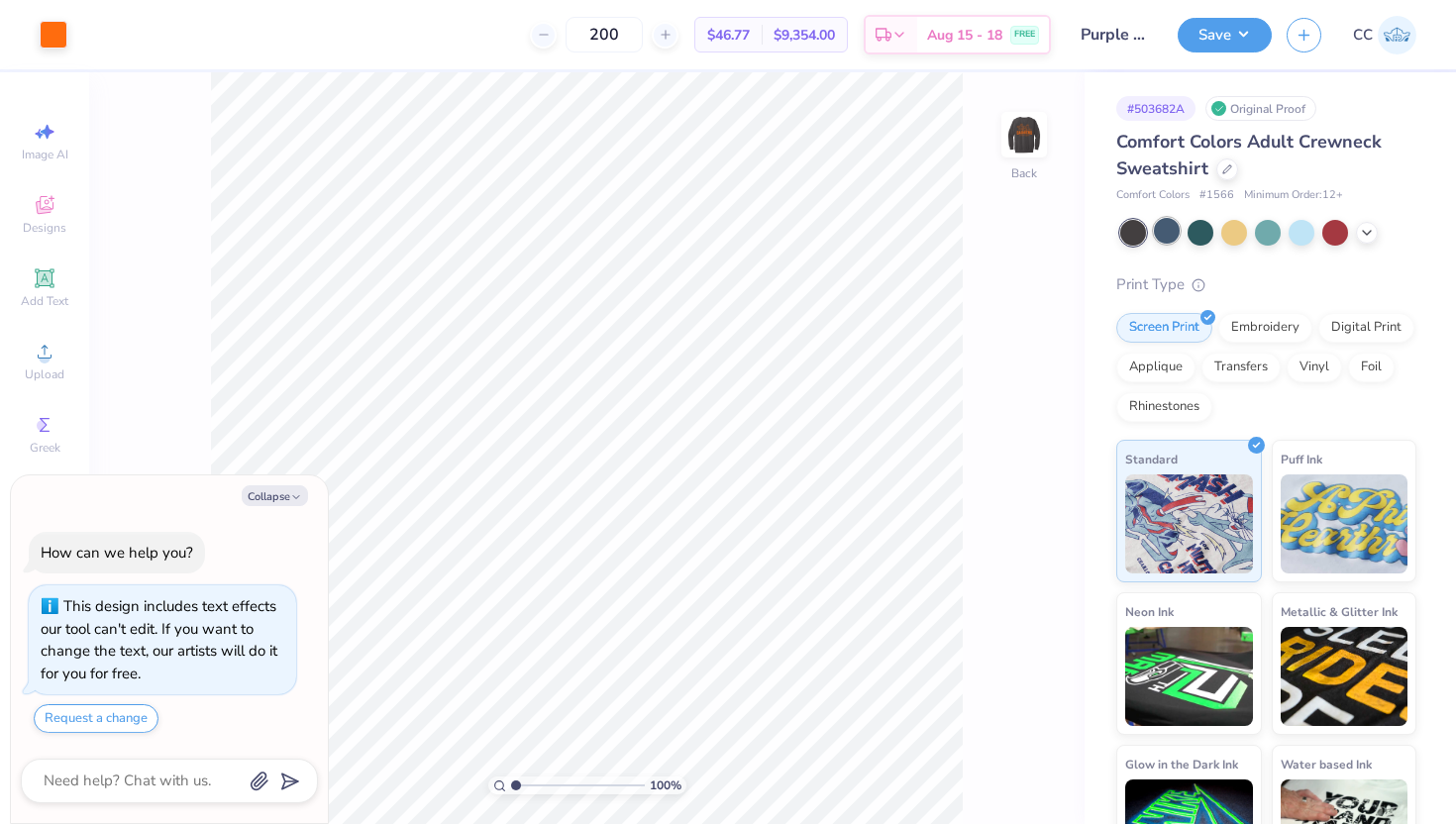 click at bounding box center (1167, 231) 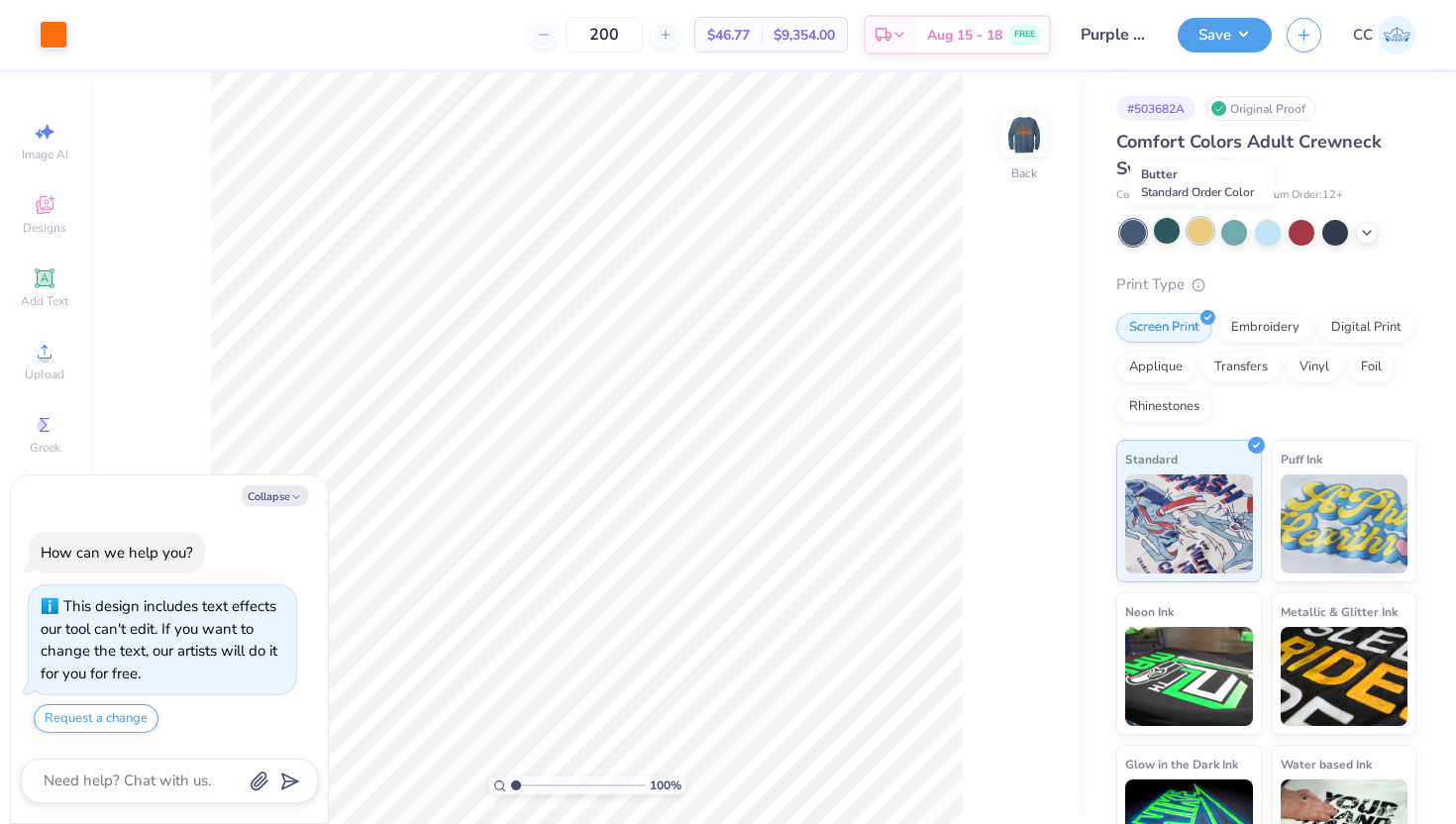 click at bounding box center (1200, 231) 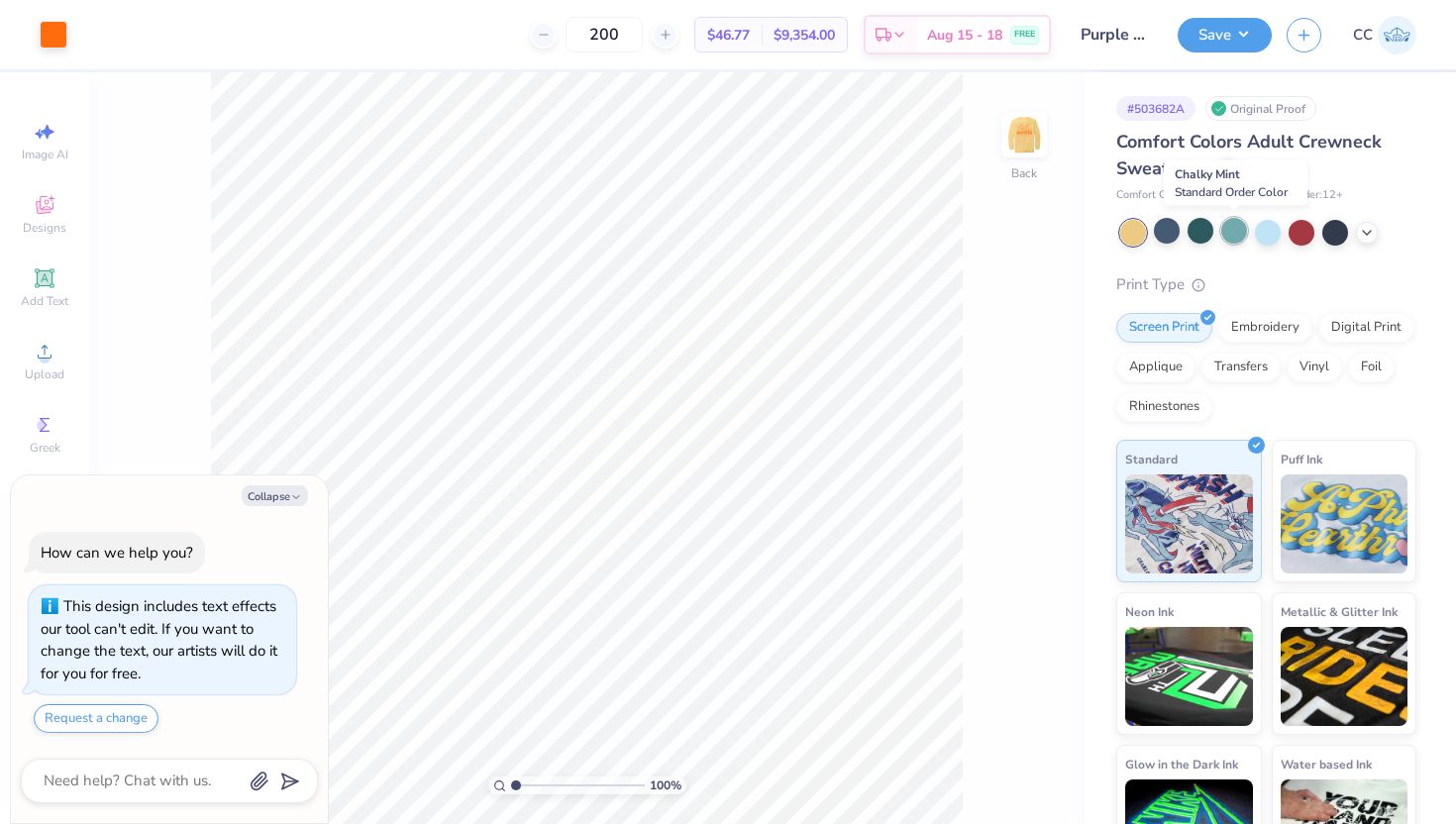 click at bounding box center (1234, 231) 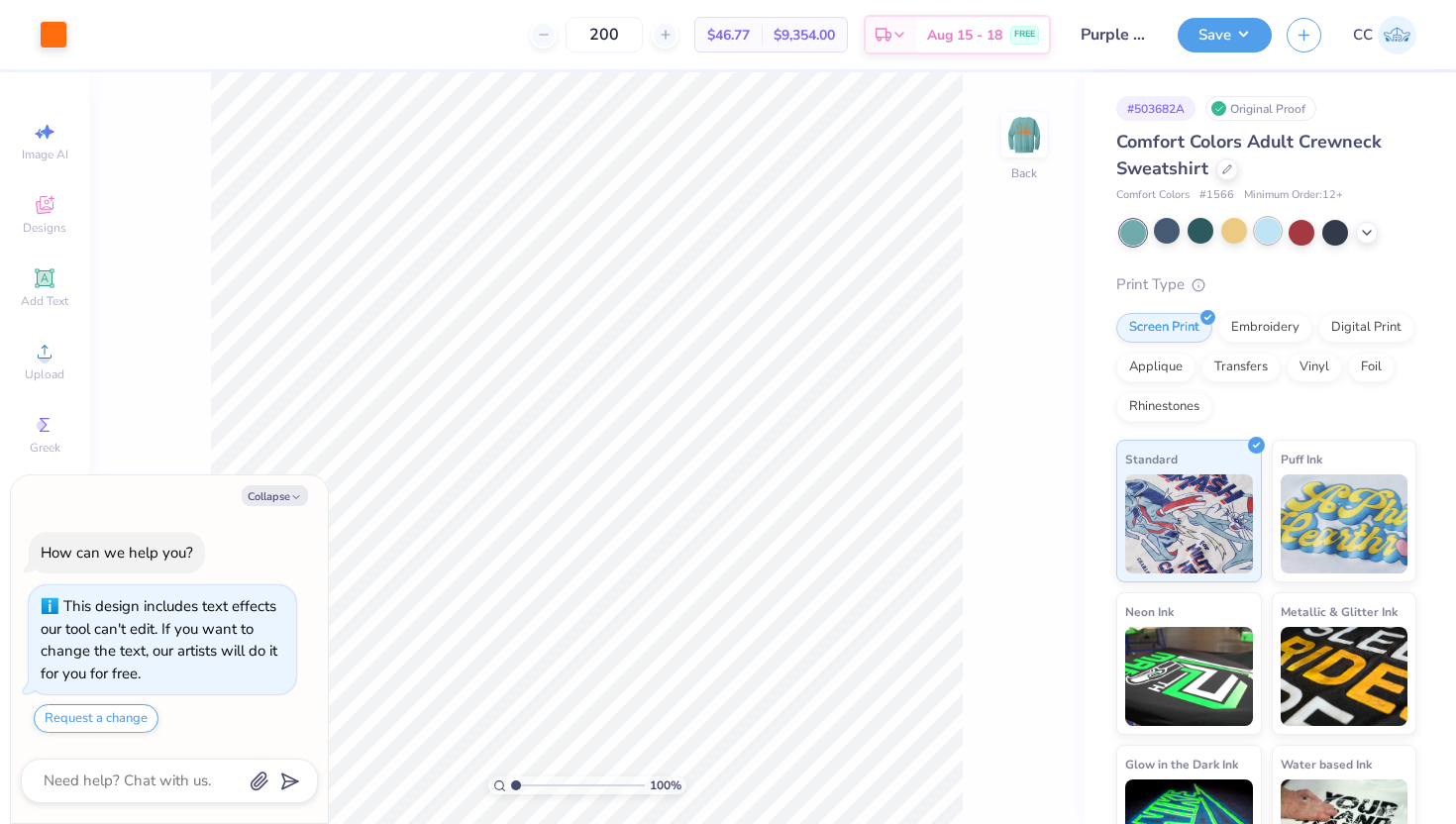 click at bounding box center (1268, 231) 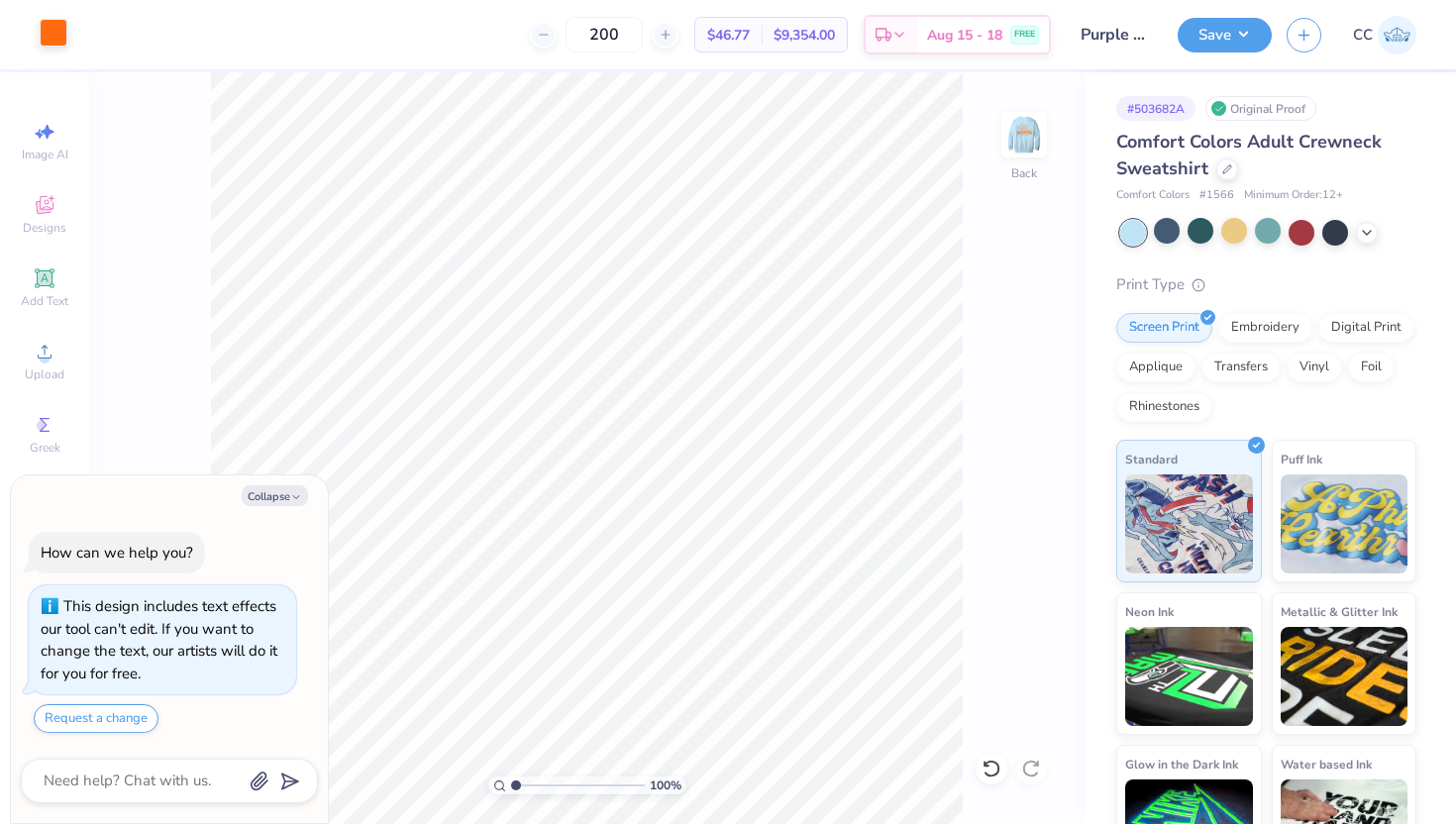 click at bounding box center (53, 33) 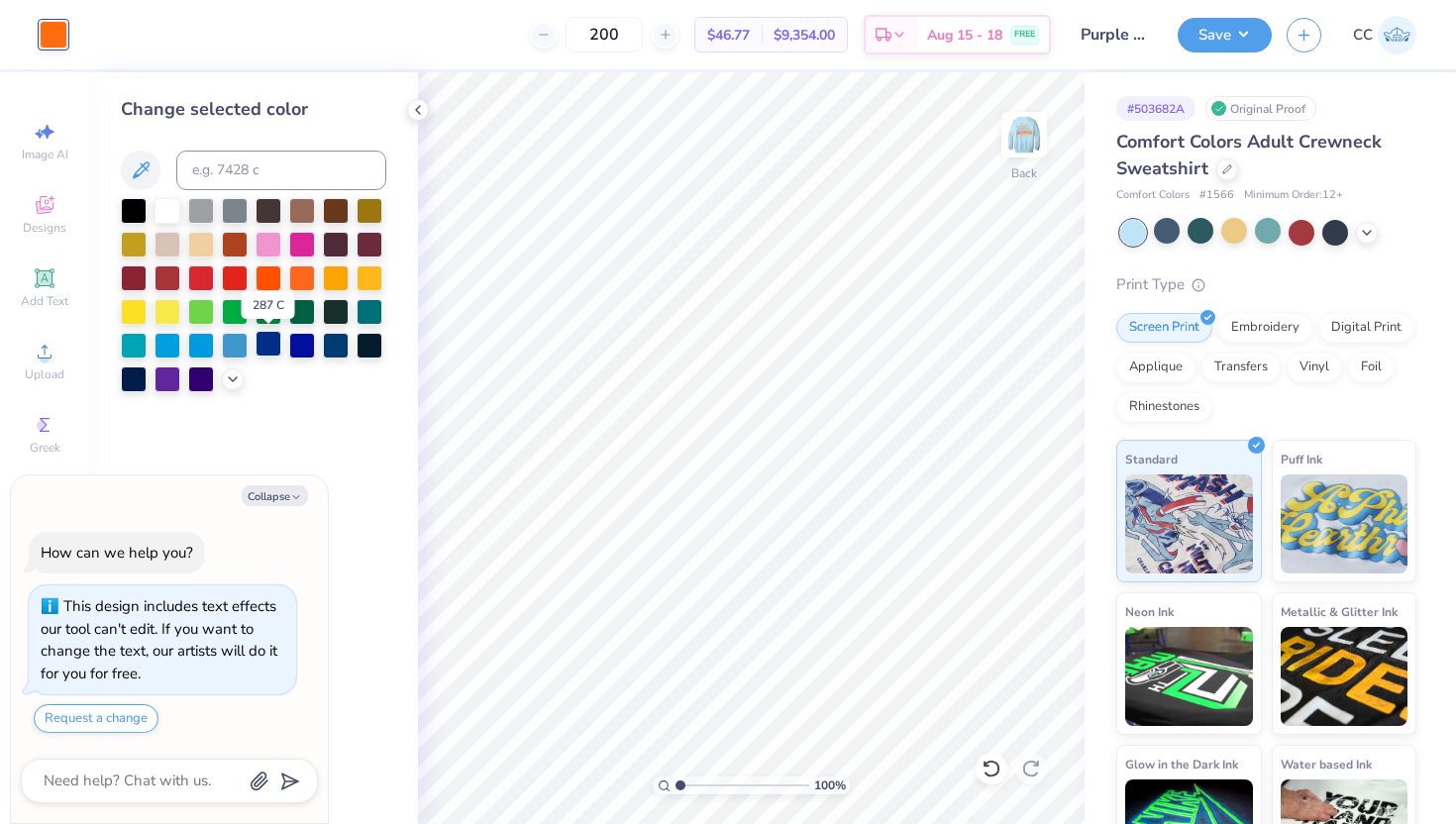 click at bounding box center [268, 344] 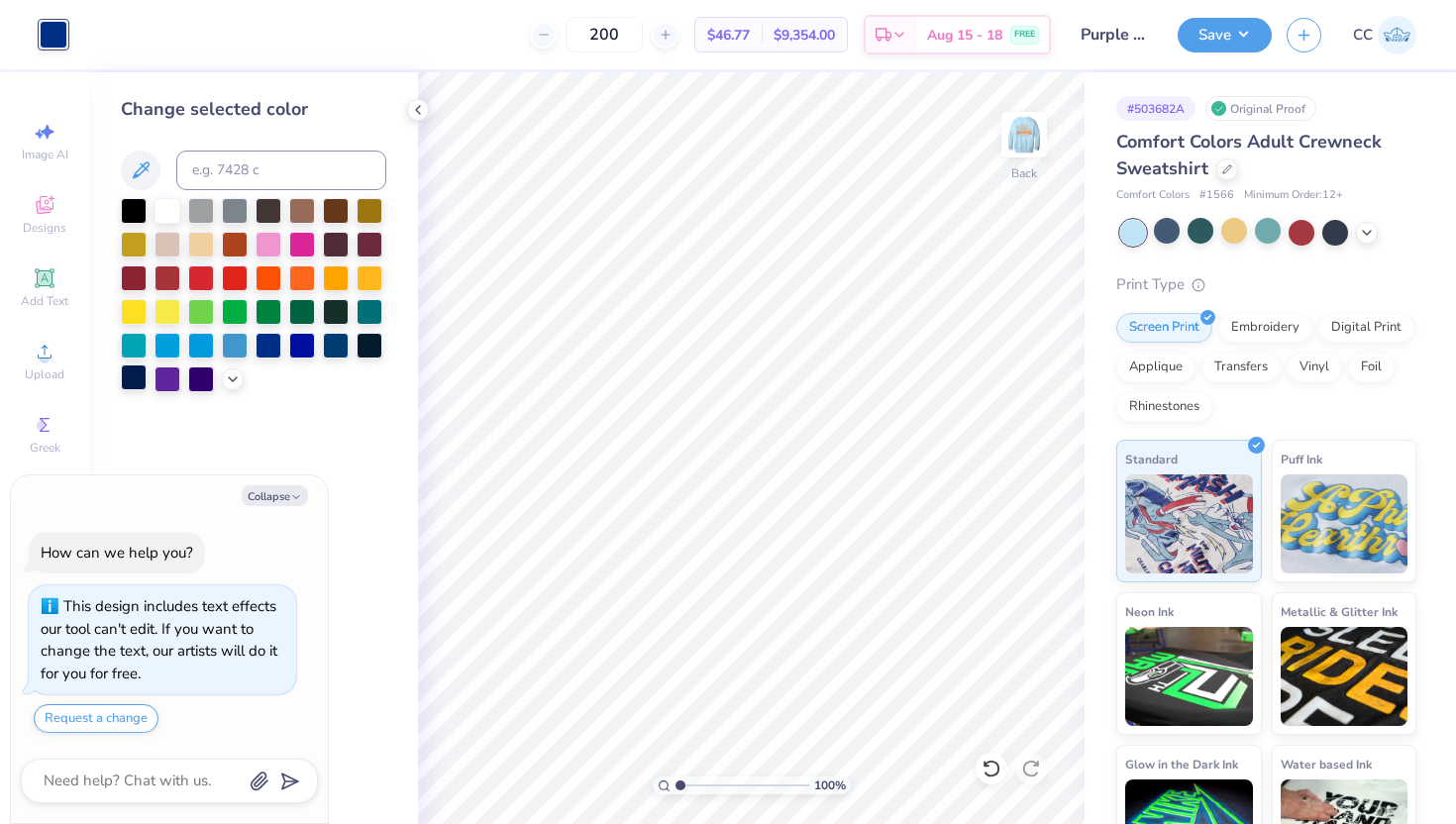 click at bounding box center (134, 377) 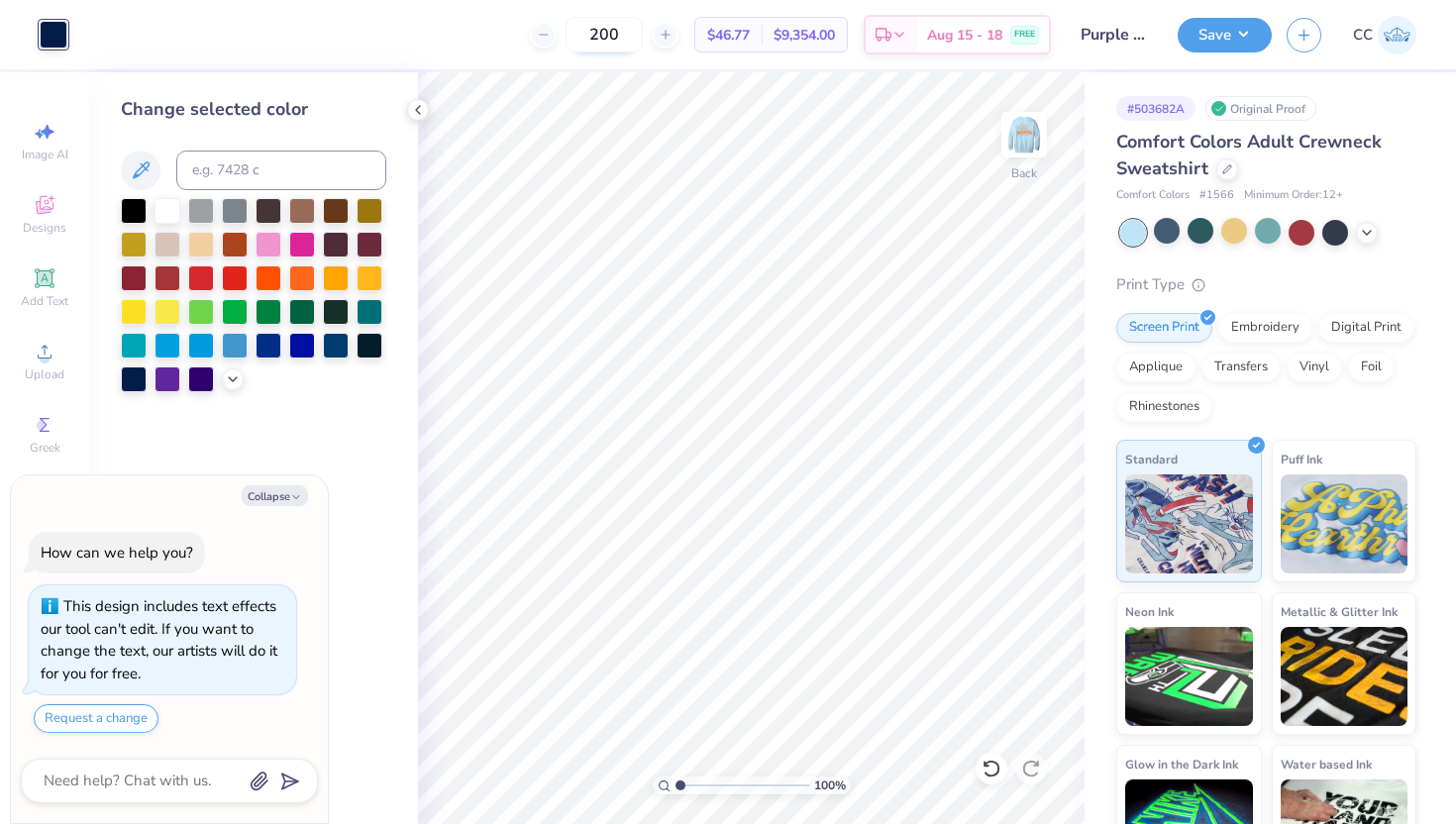 drag, startPoint x: 615, startPoint y: 33, endPoint x: 581, endPoint y: 28, distance: 34.36568 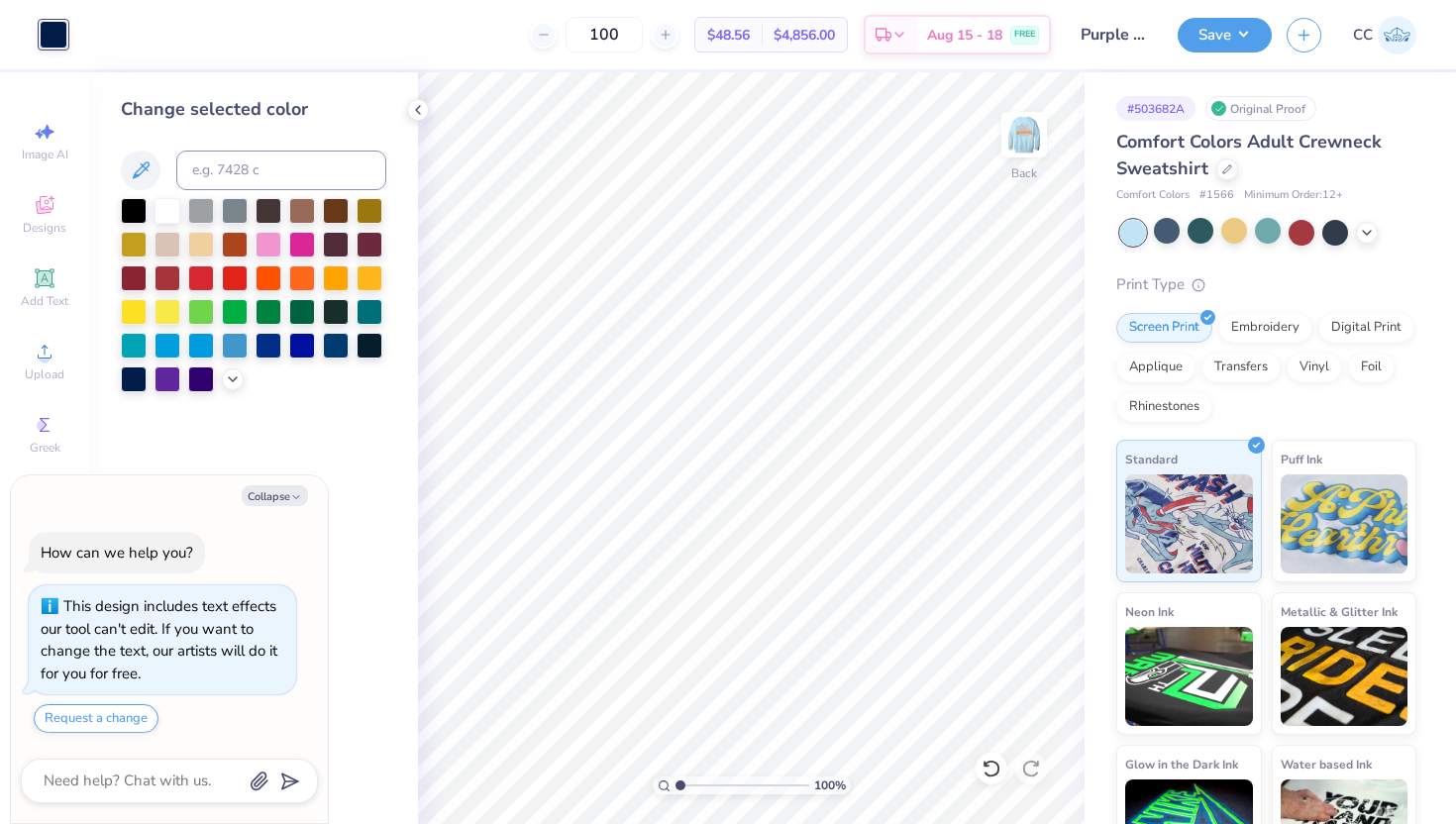 type on "100" 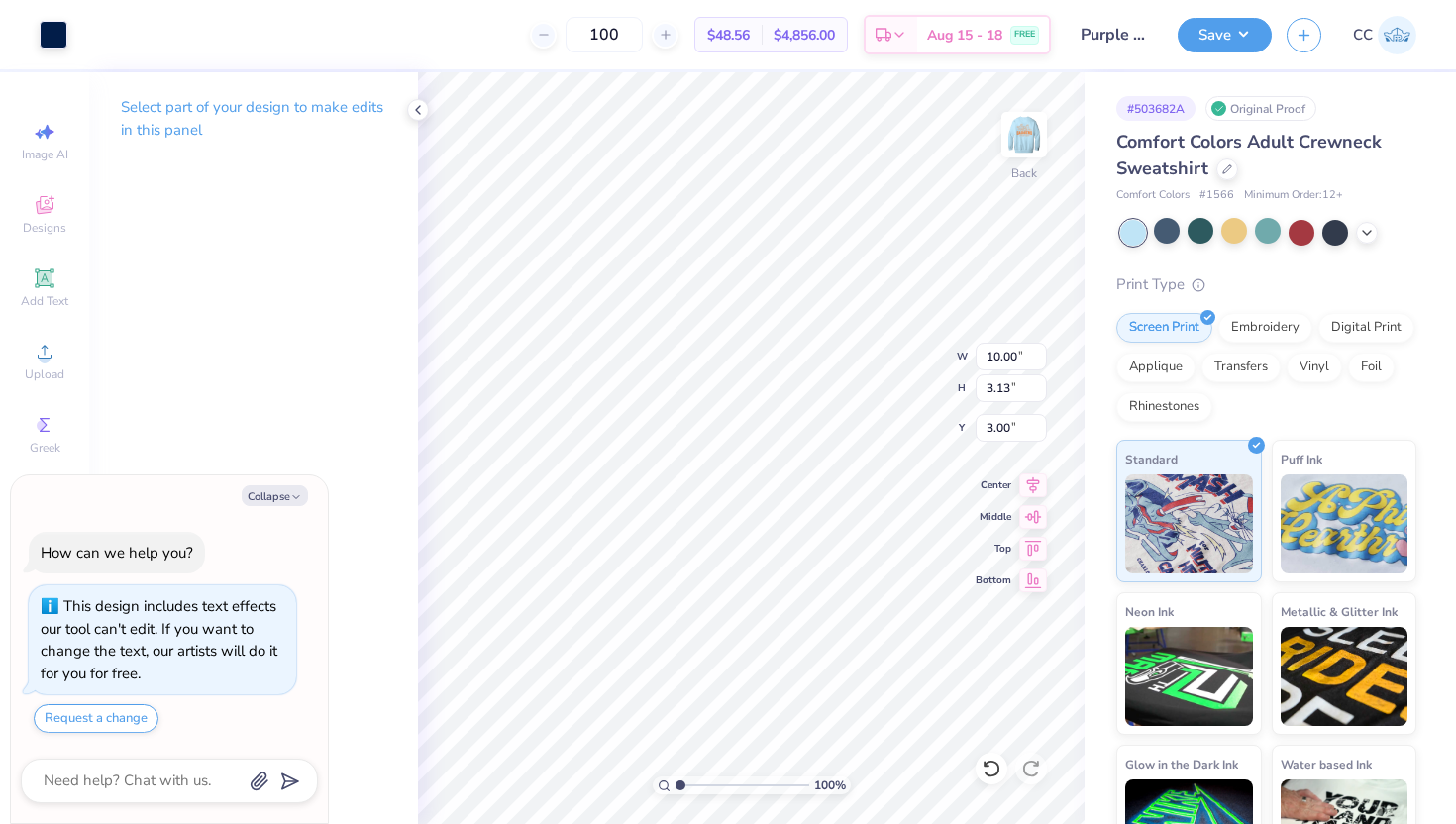 type on "x" 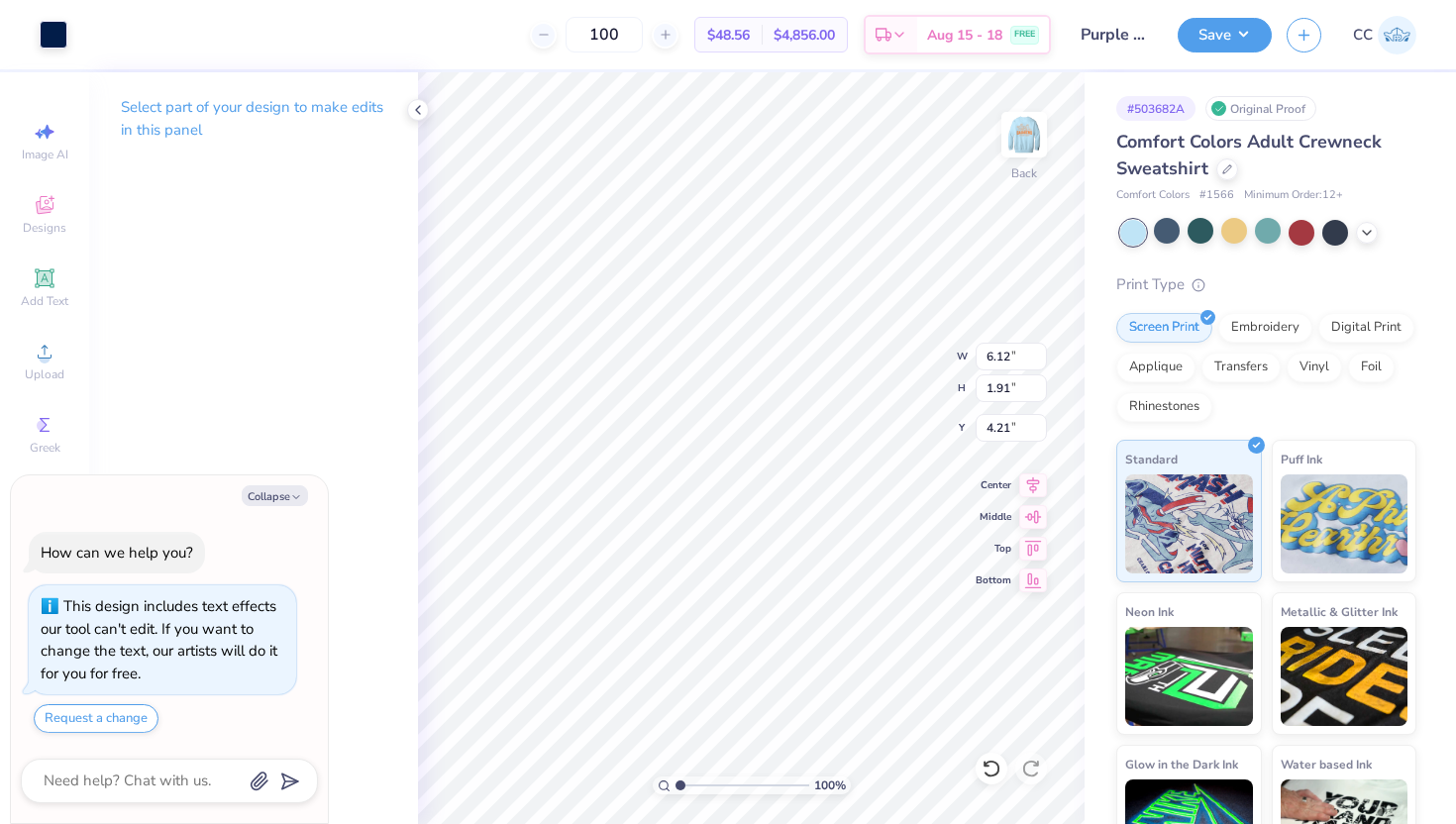 type on "x" 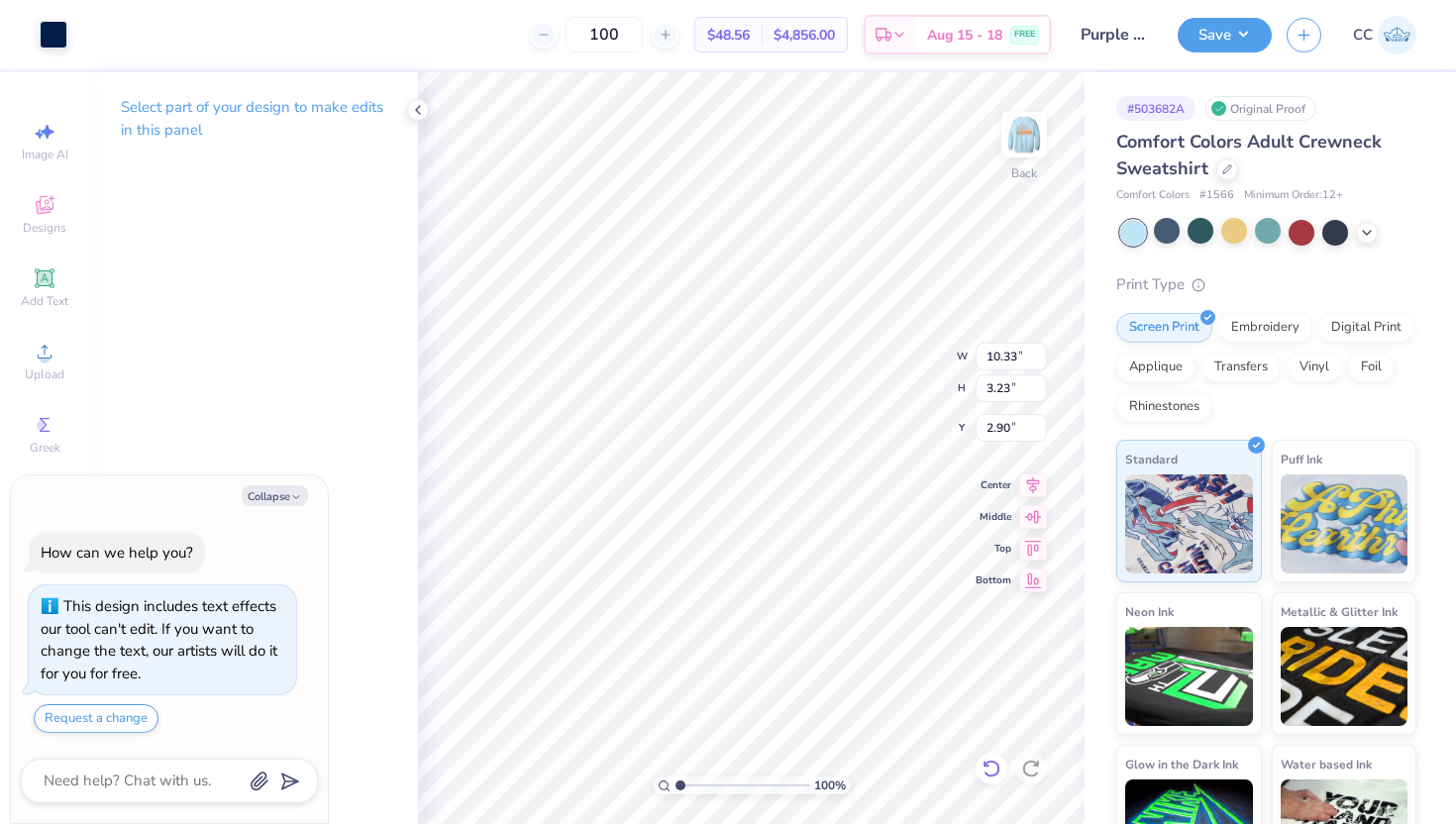 click 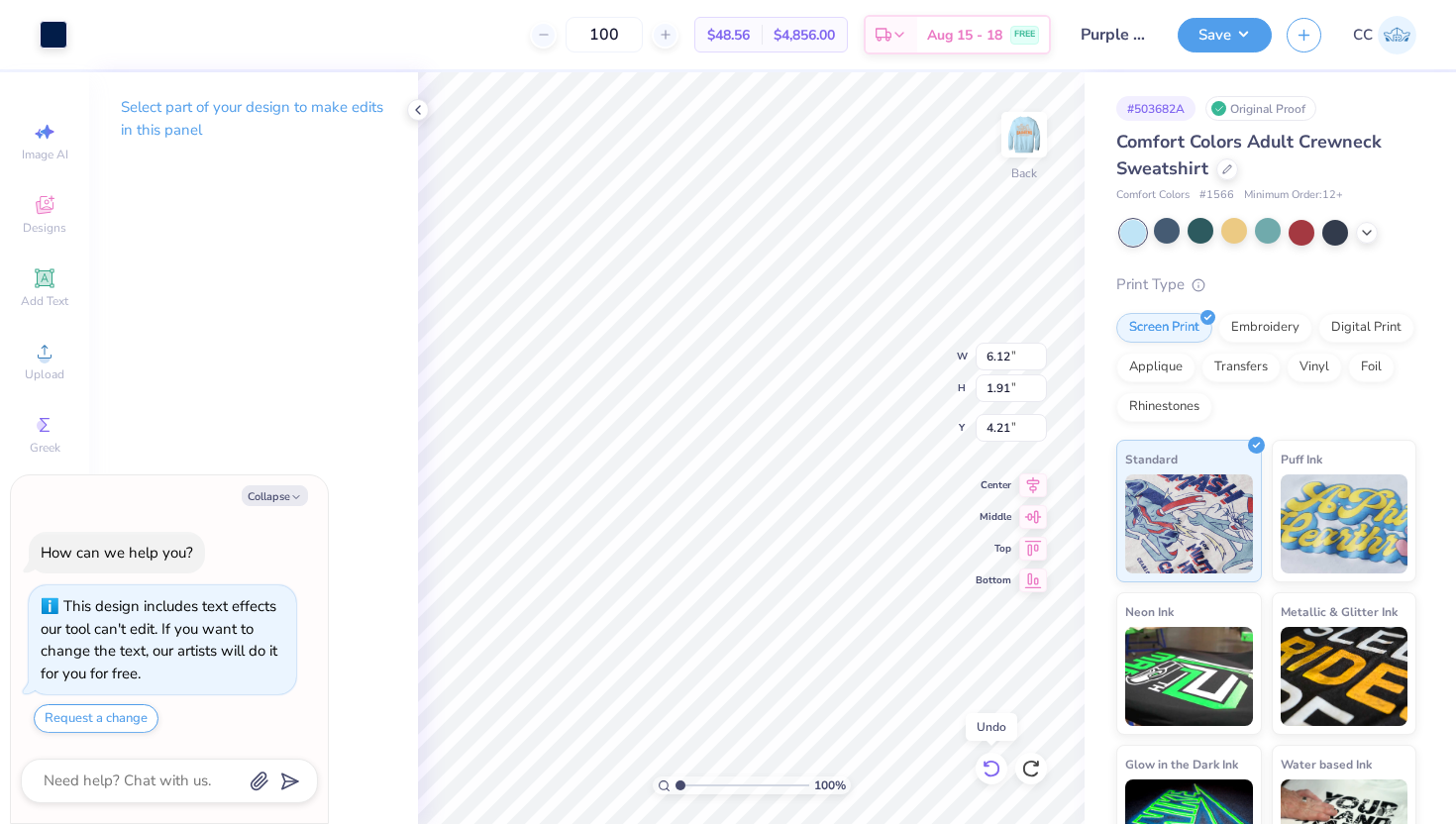 click 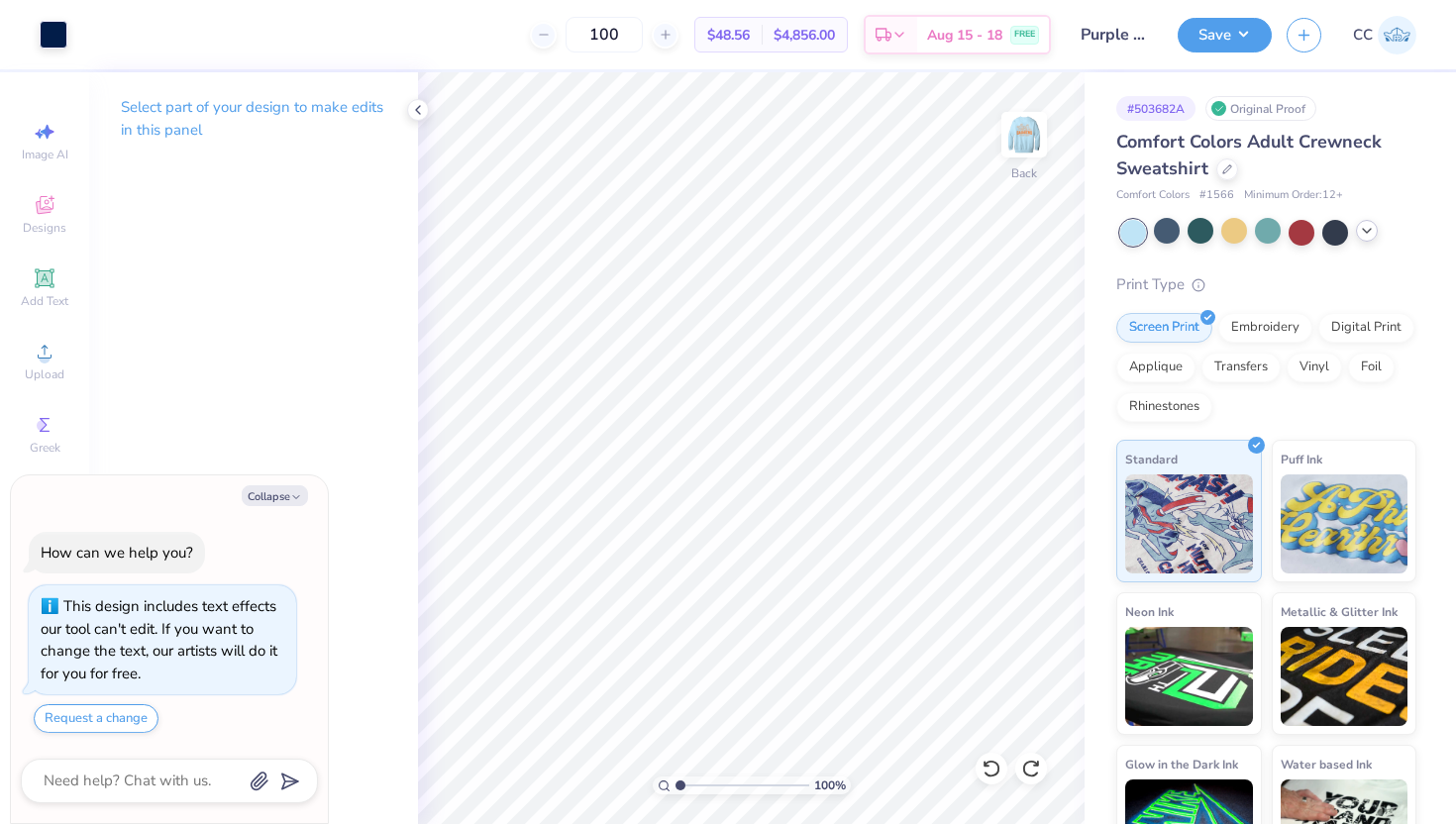 click 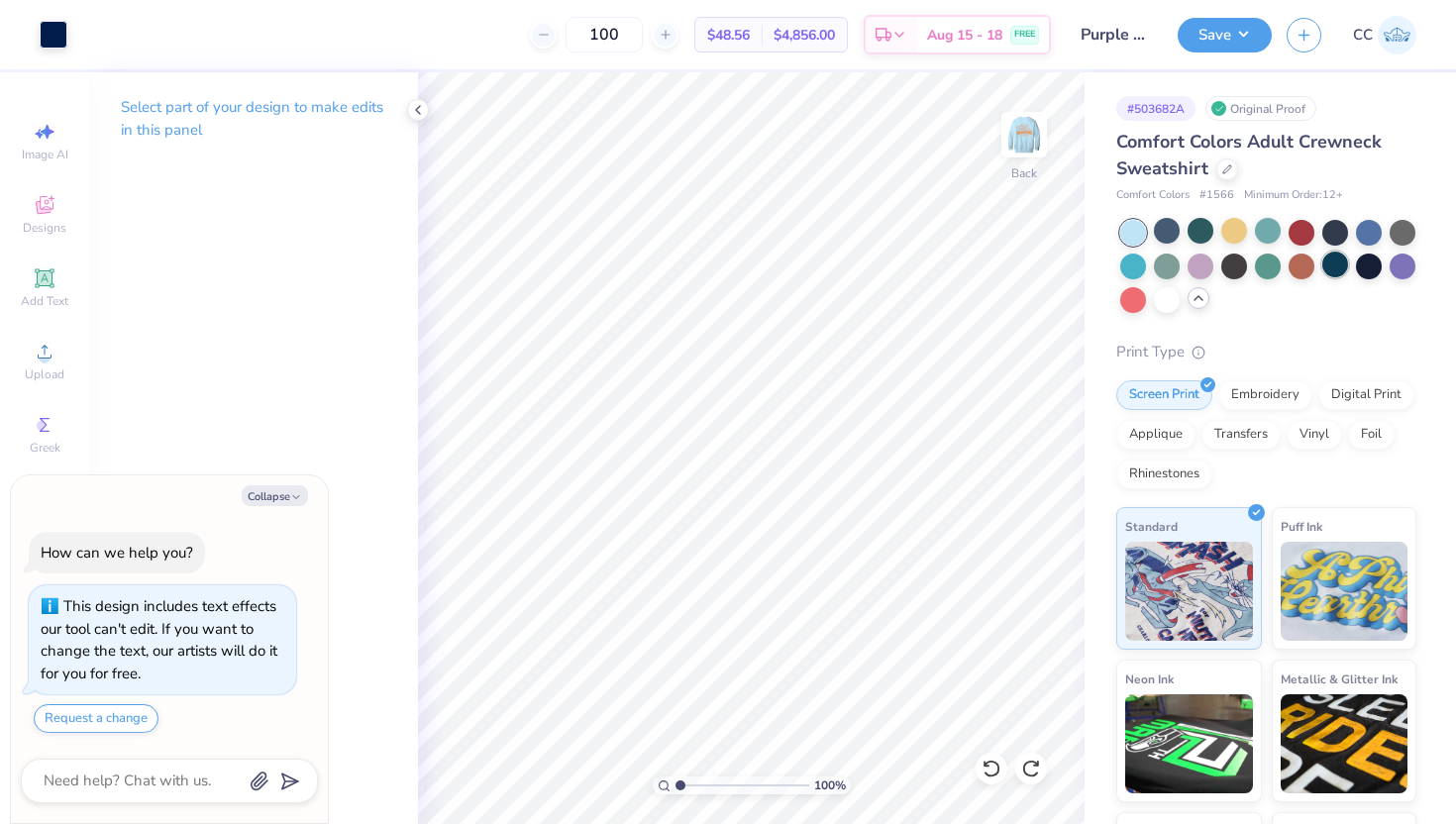 click at bounding box center [1335, 264] 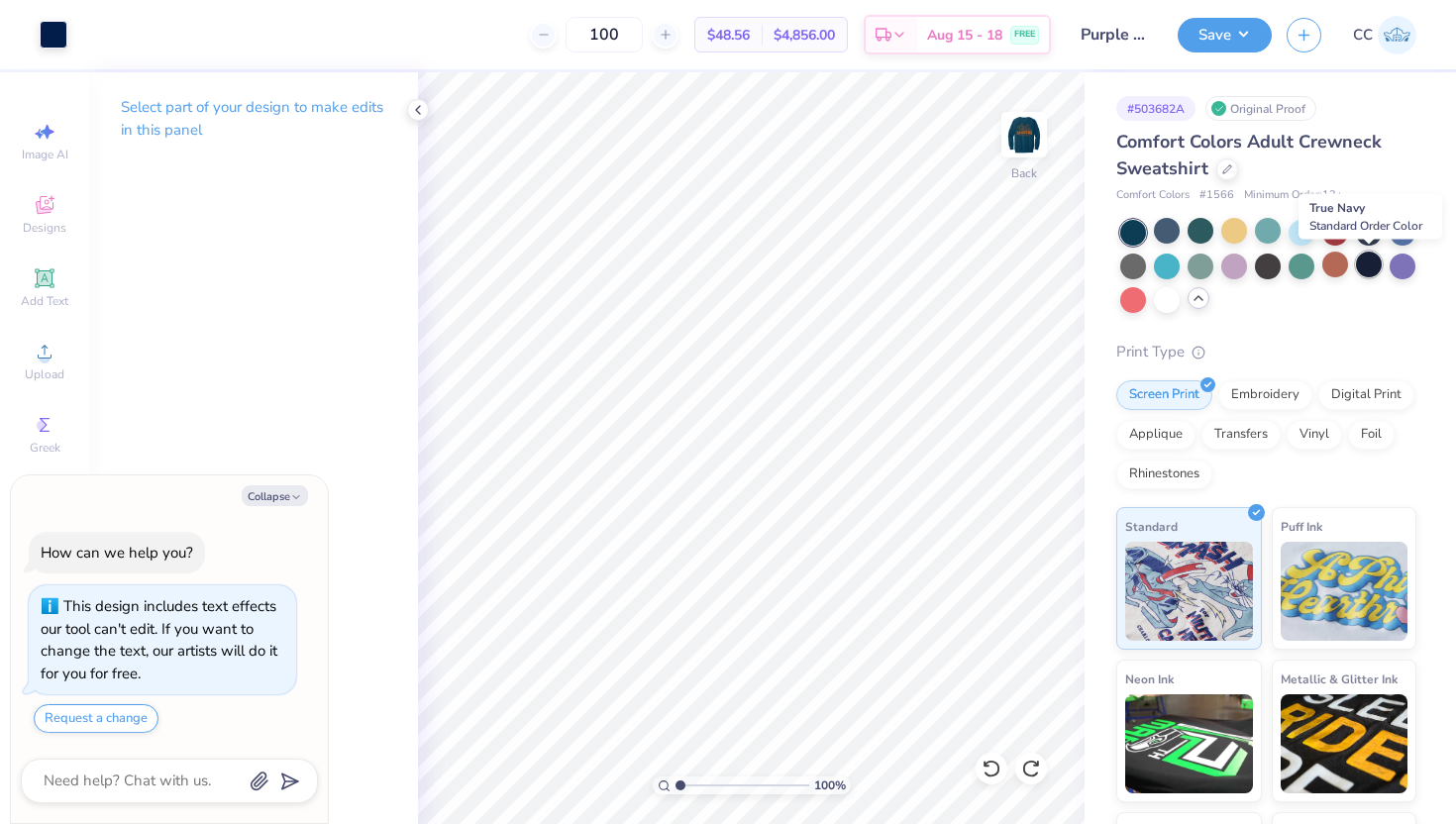 click at bounding box center (1369, 264) 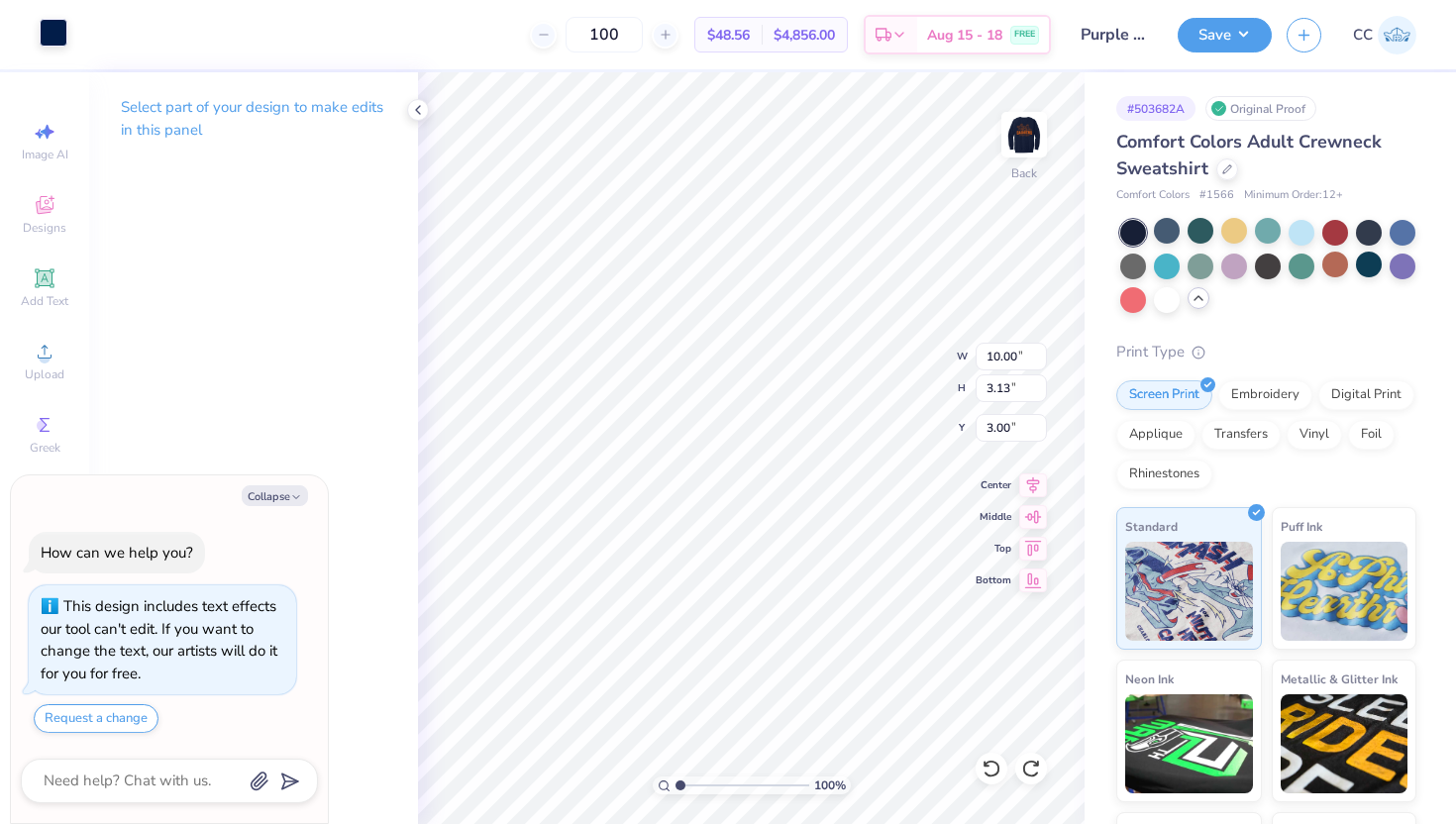 click at bounding box center [53, 33] 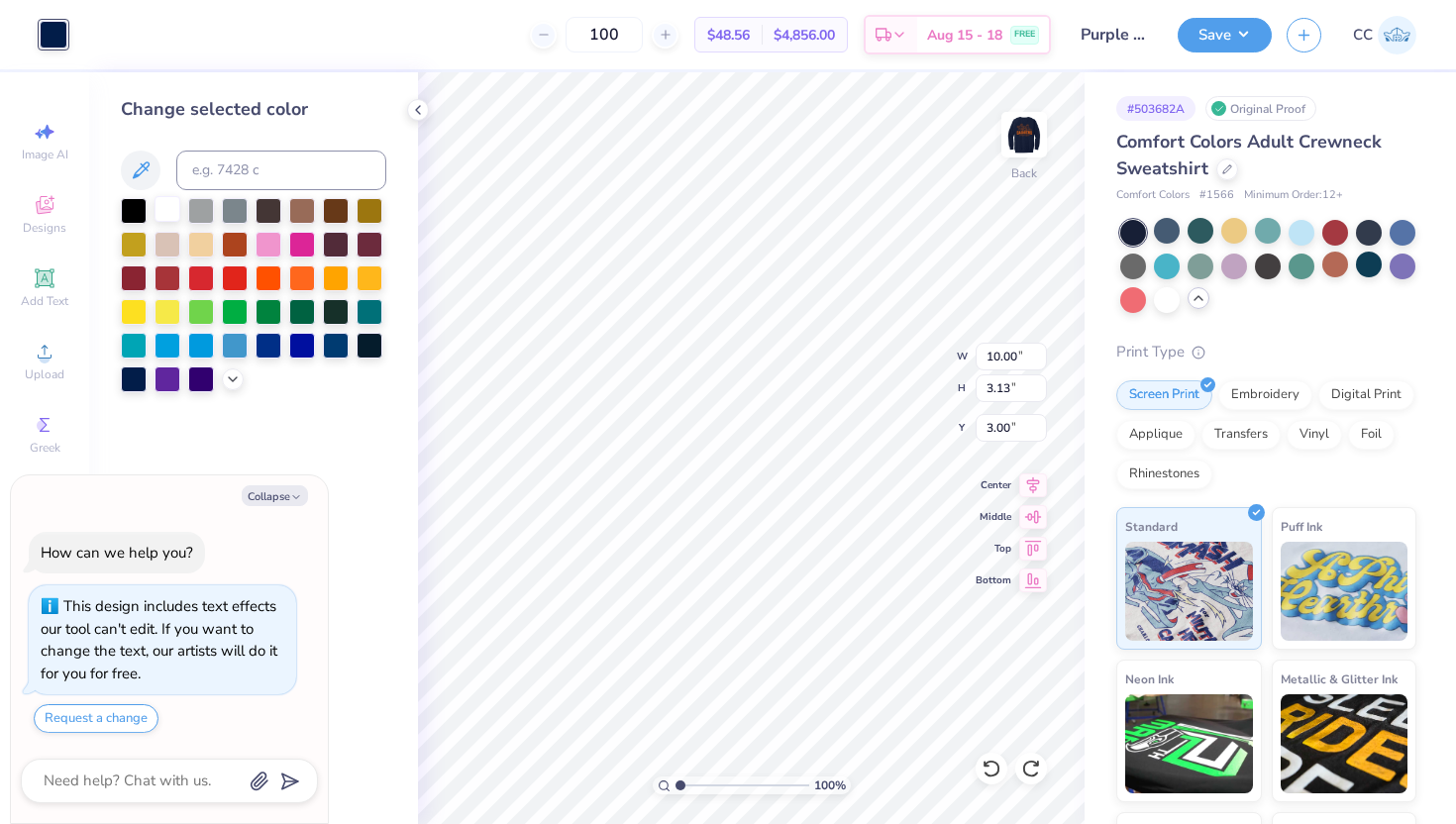 click at bounding box center [167, 209] 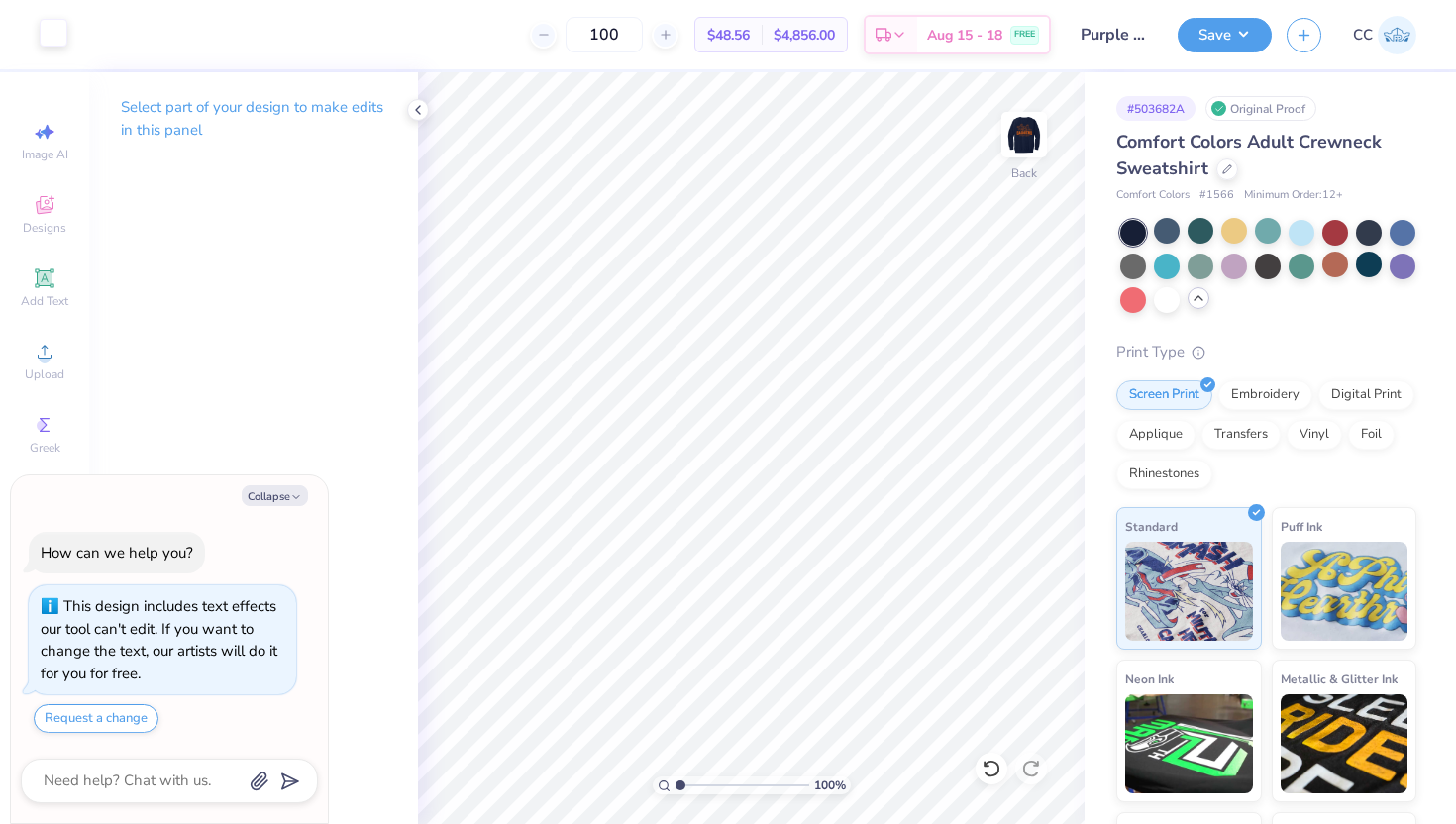 click at bounding box center [53, 33] 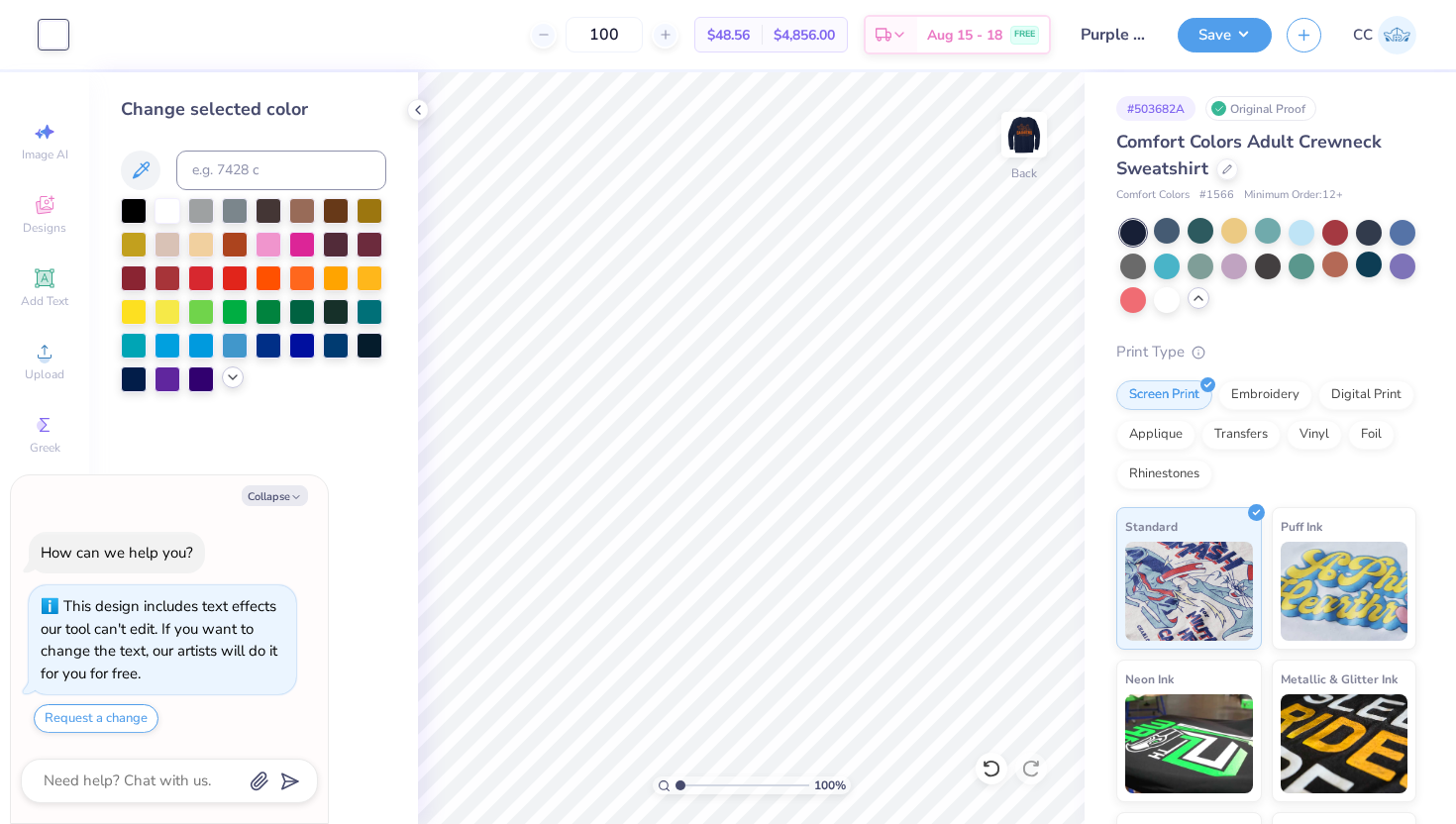 click 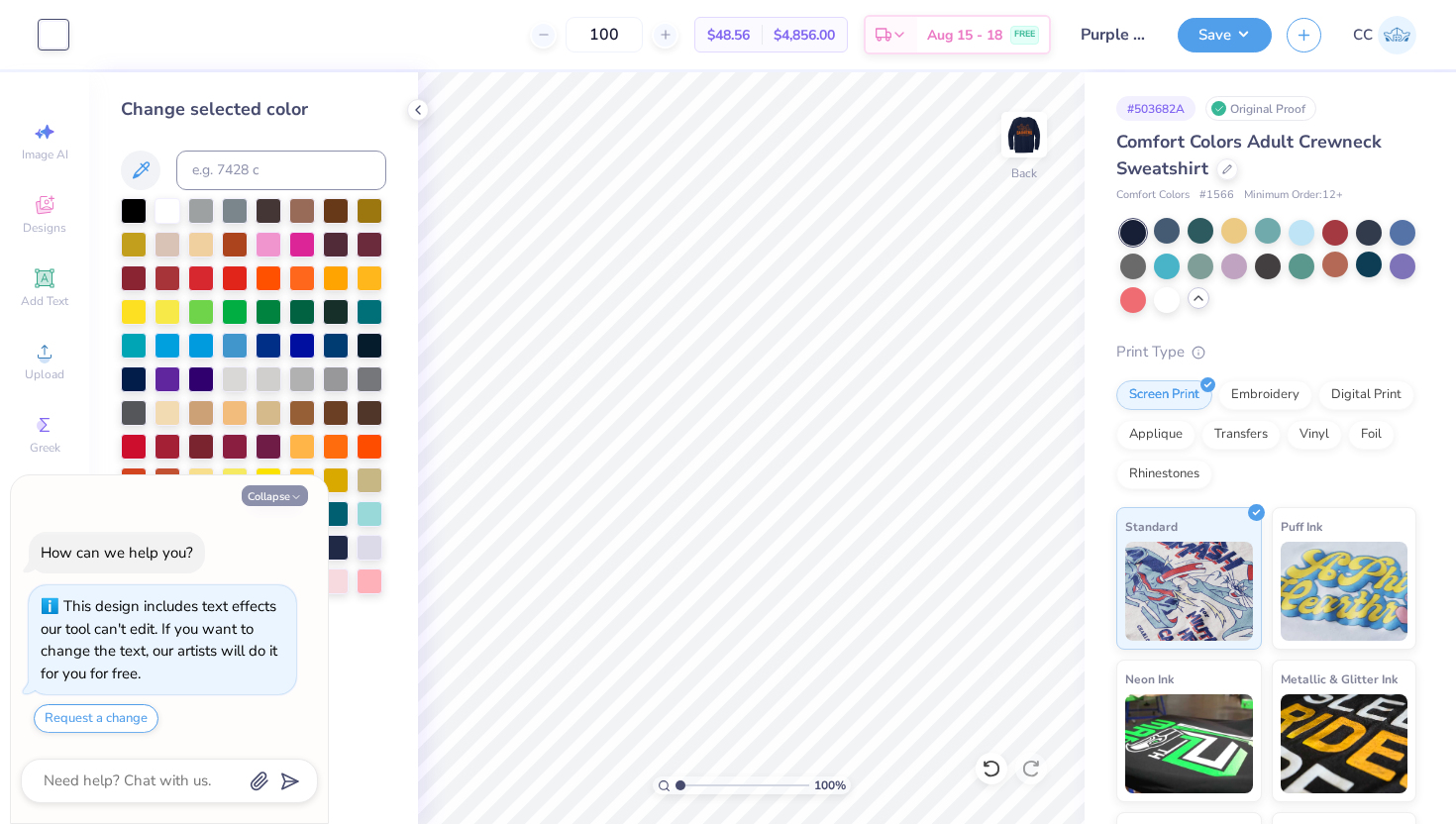 click 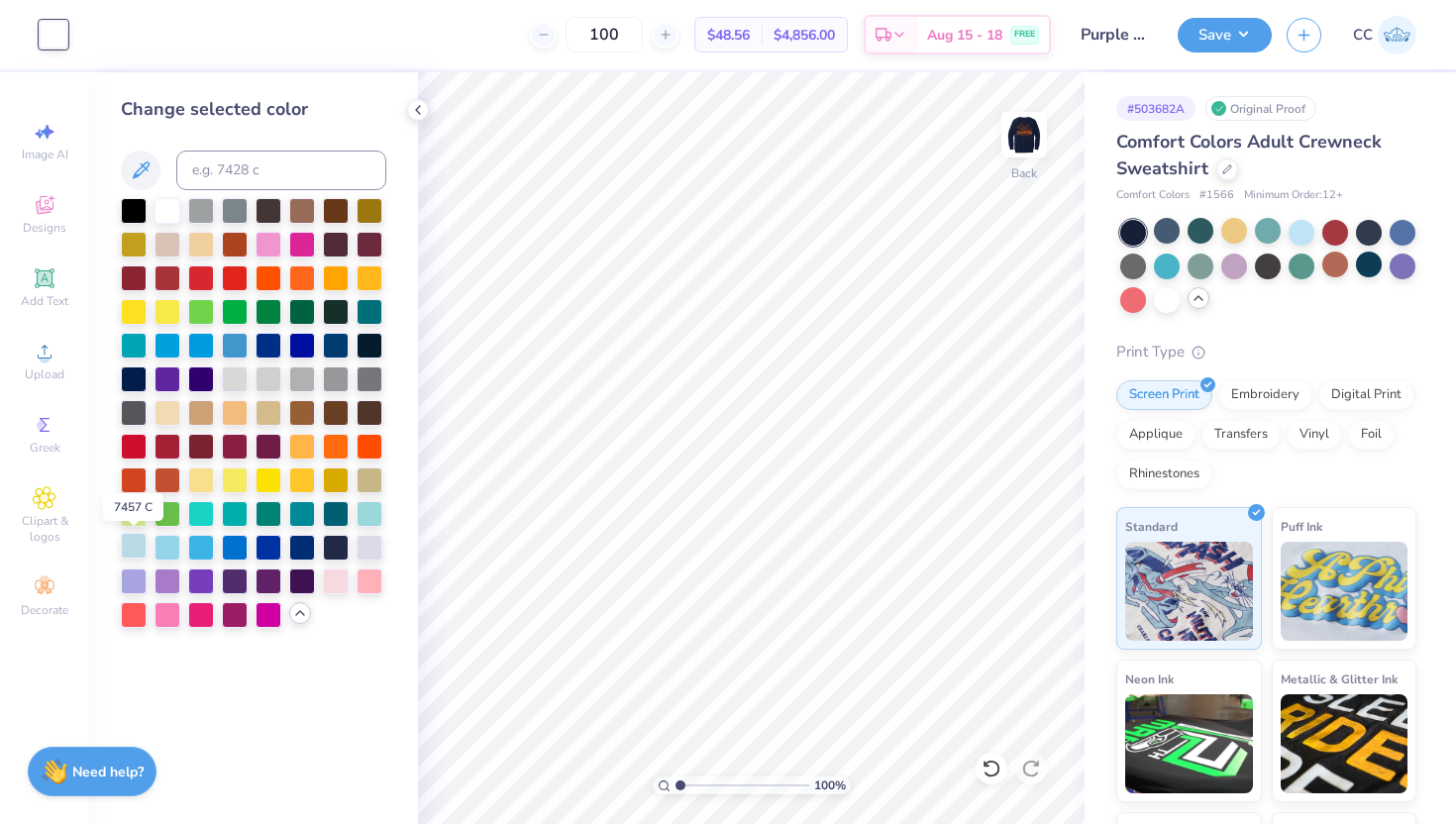 click at bounding box center [134, 546] 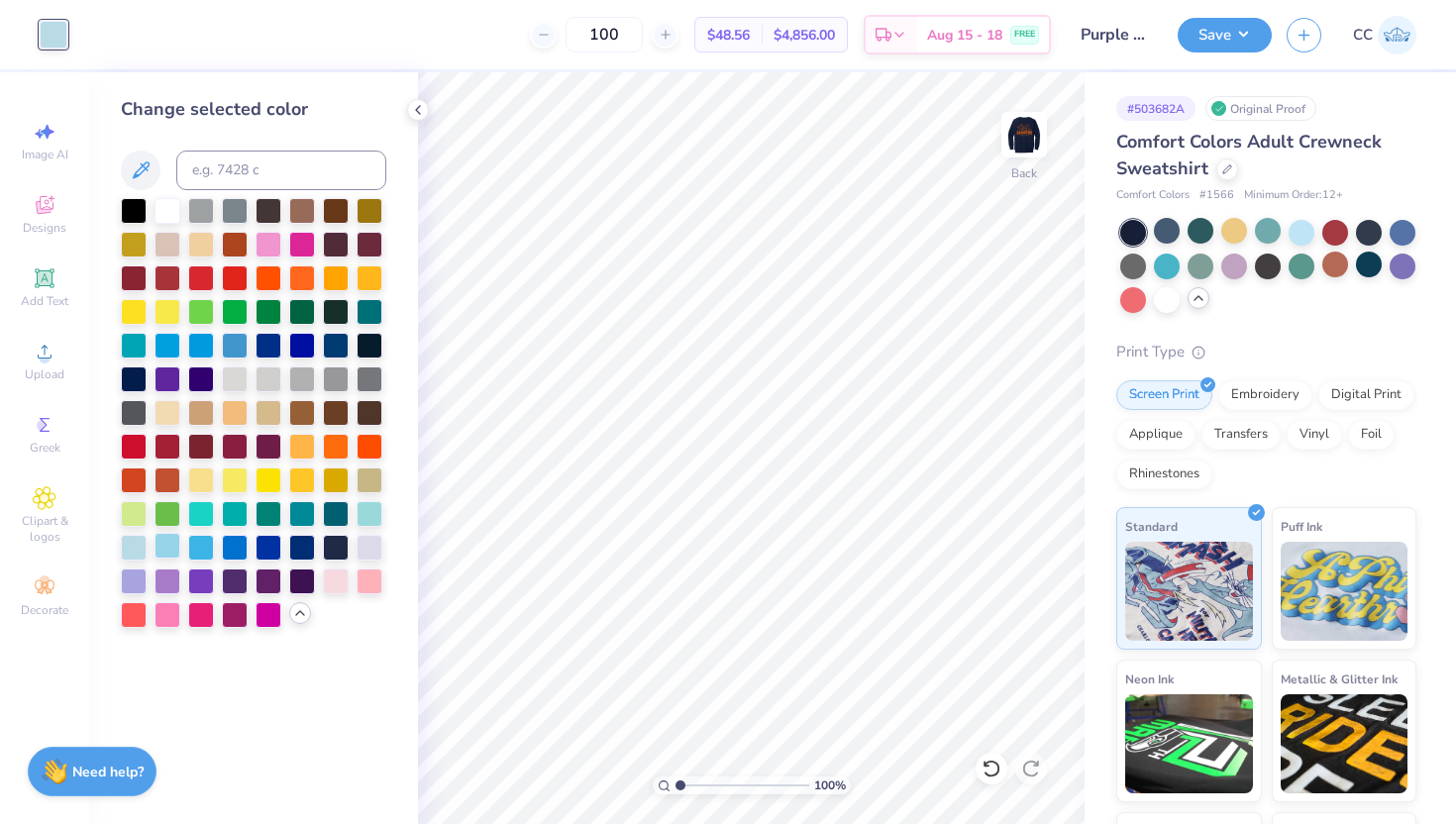 click at bounding box center (167, 546) 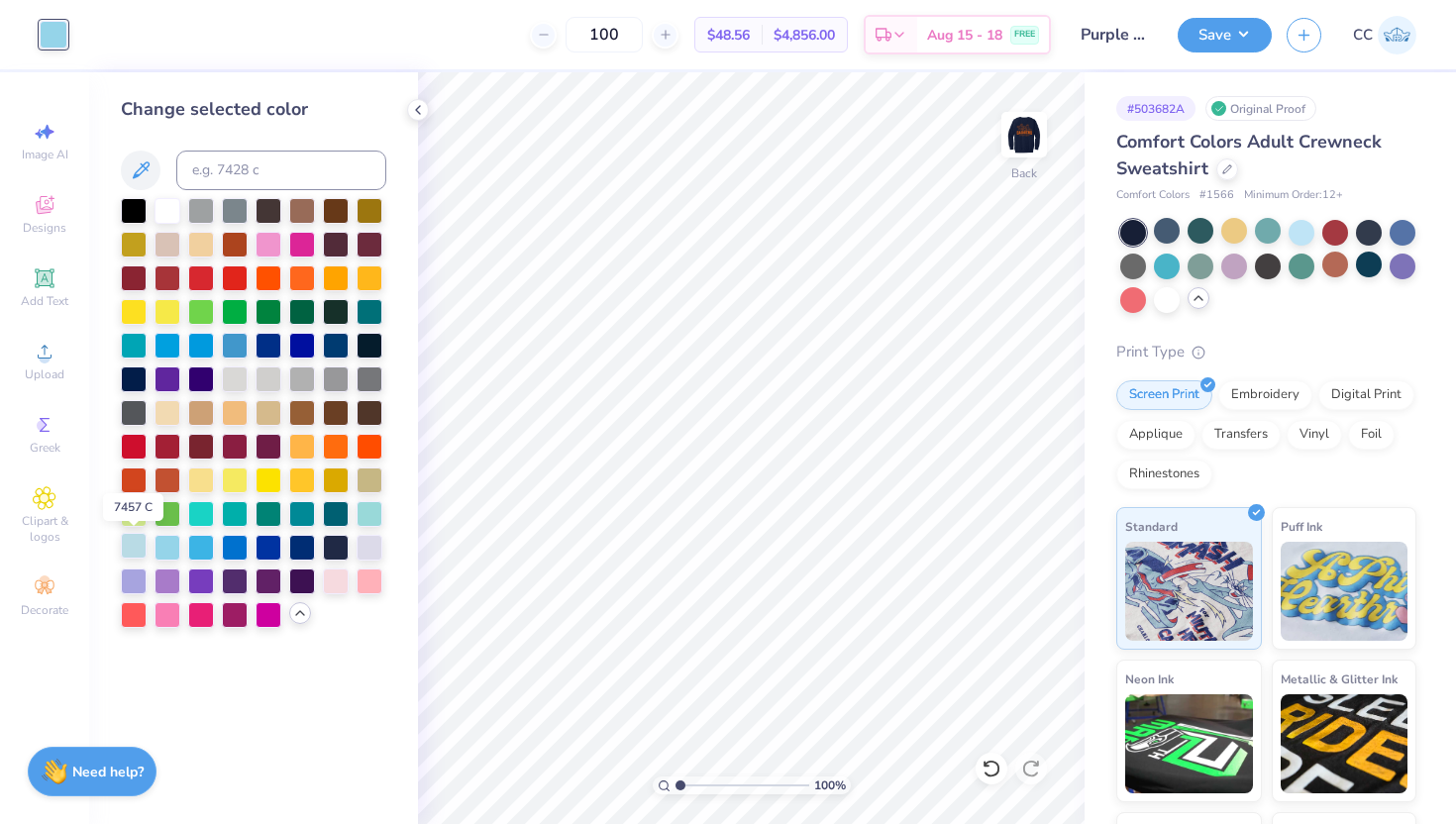 click at bounding box center (134, 546) 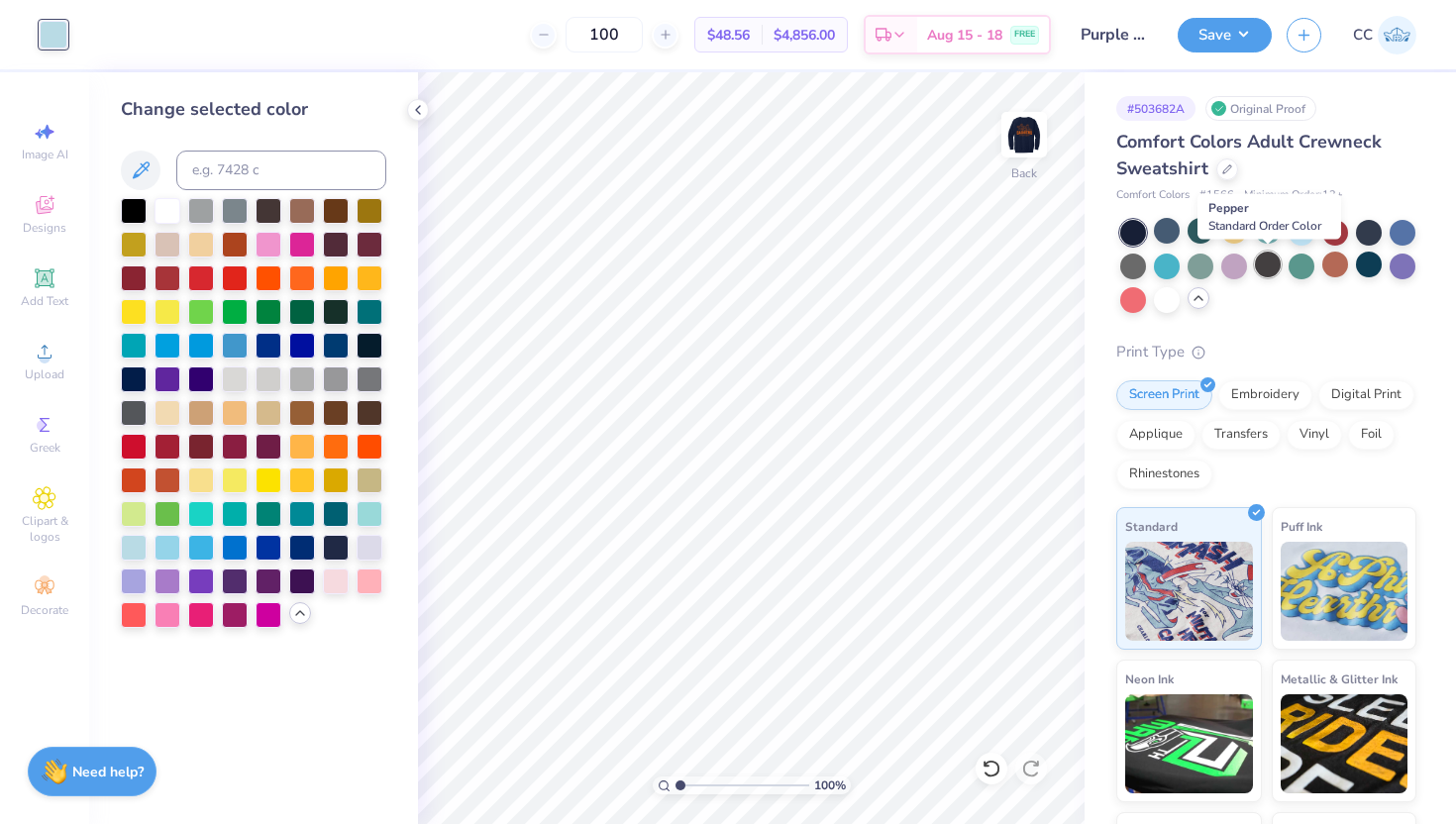 click at bounding box center (1268, 264) 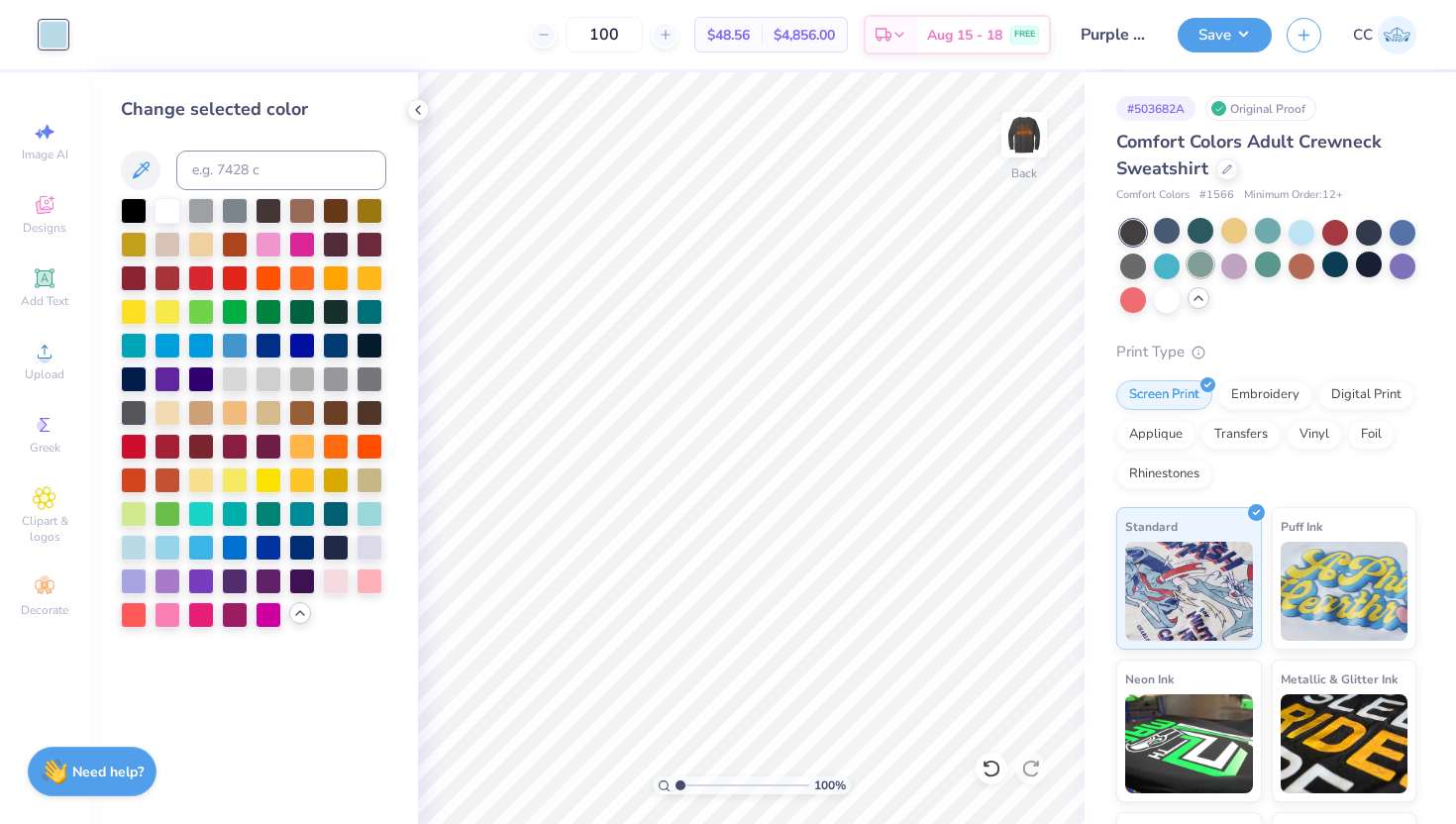 click at bounding box center [1200, 264] 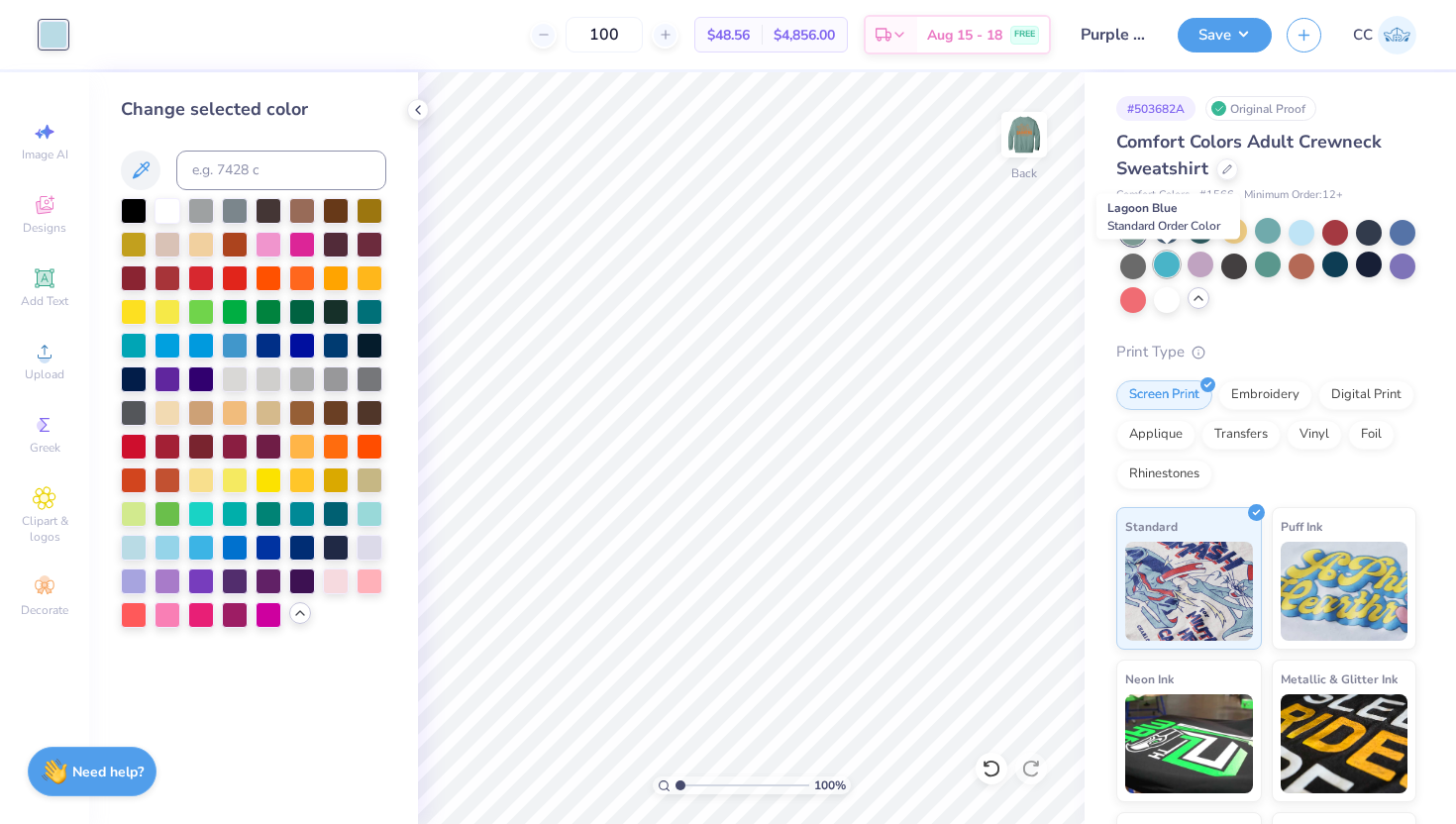 click at bounding box center (1167, 264) 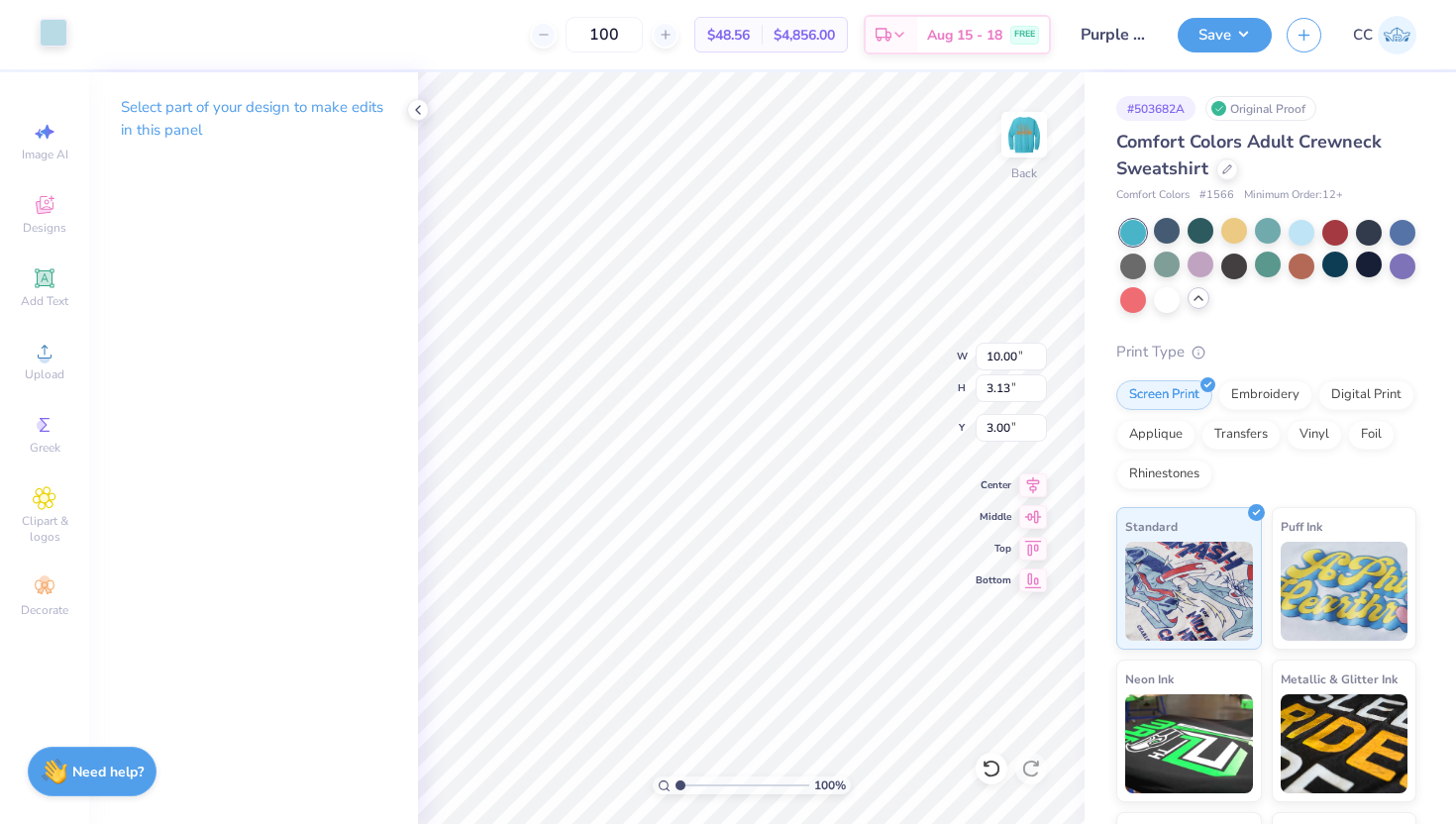 click at bounding box center [53, 33] 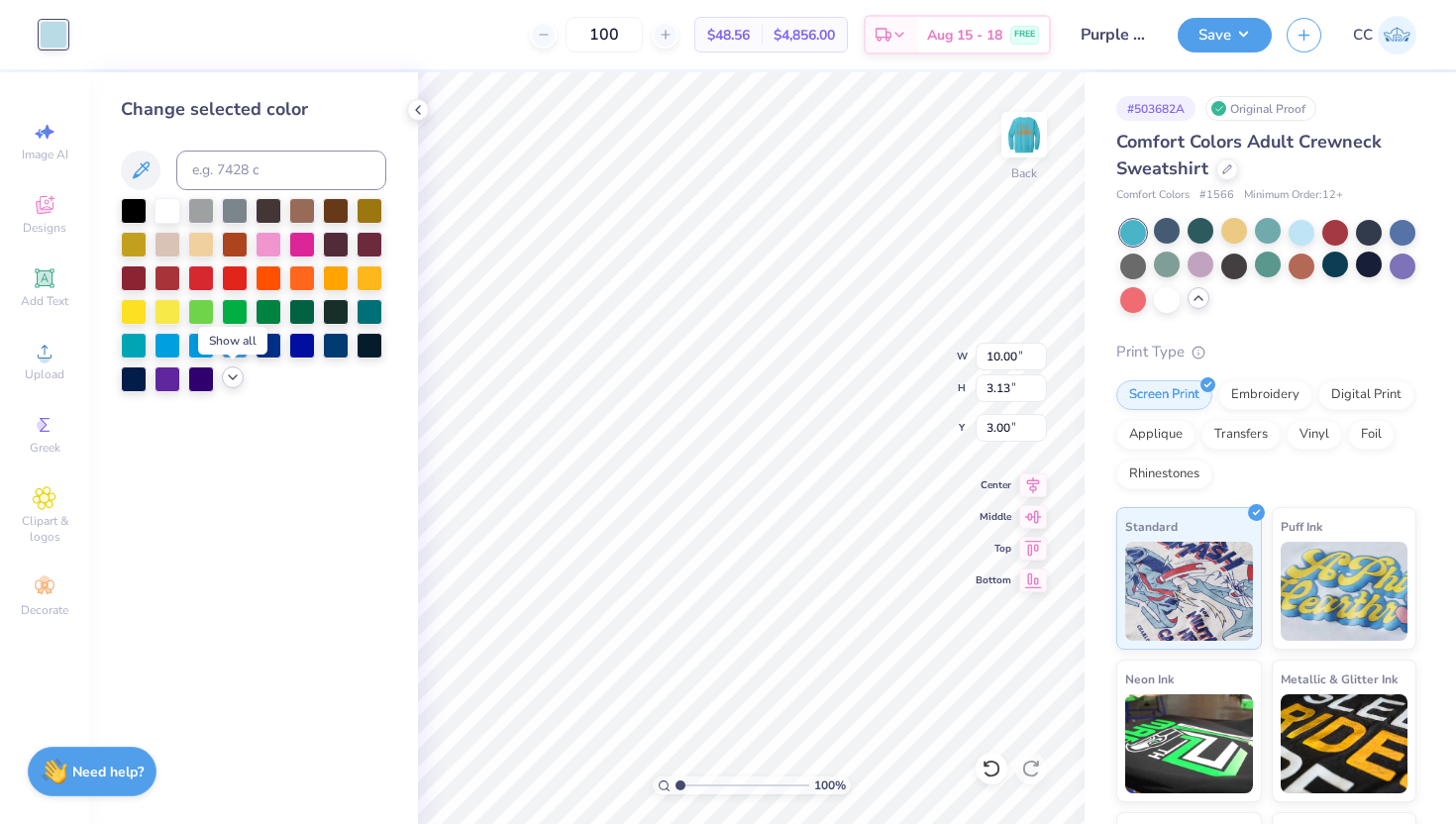 click 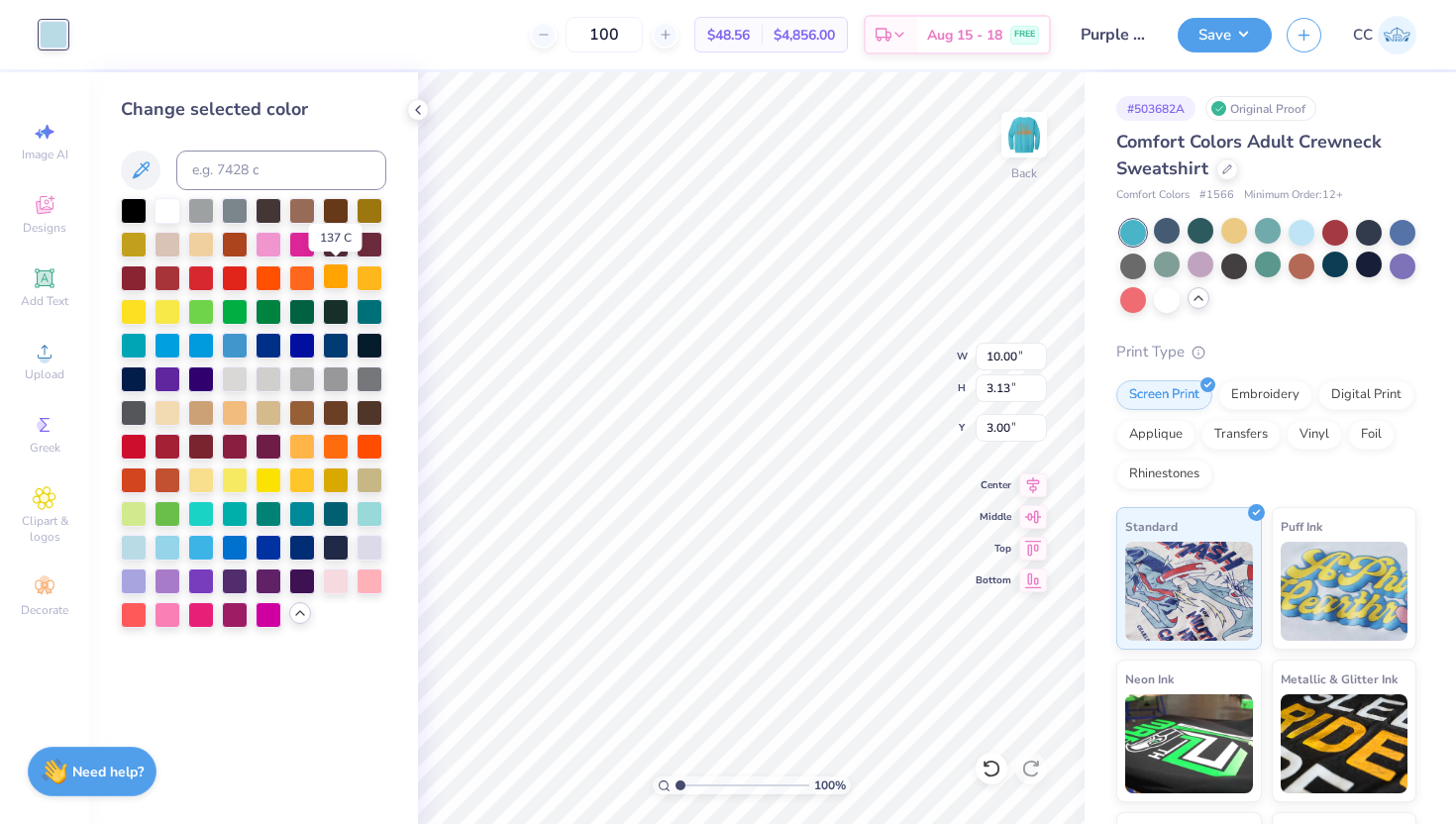 click at bounding box center [336, 276] 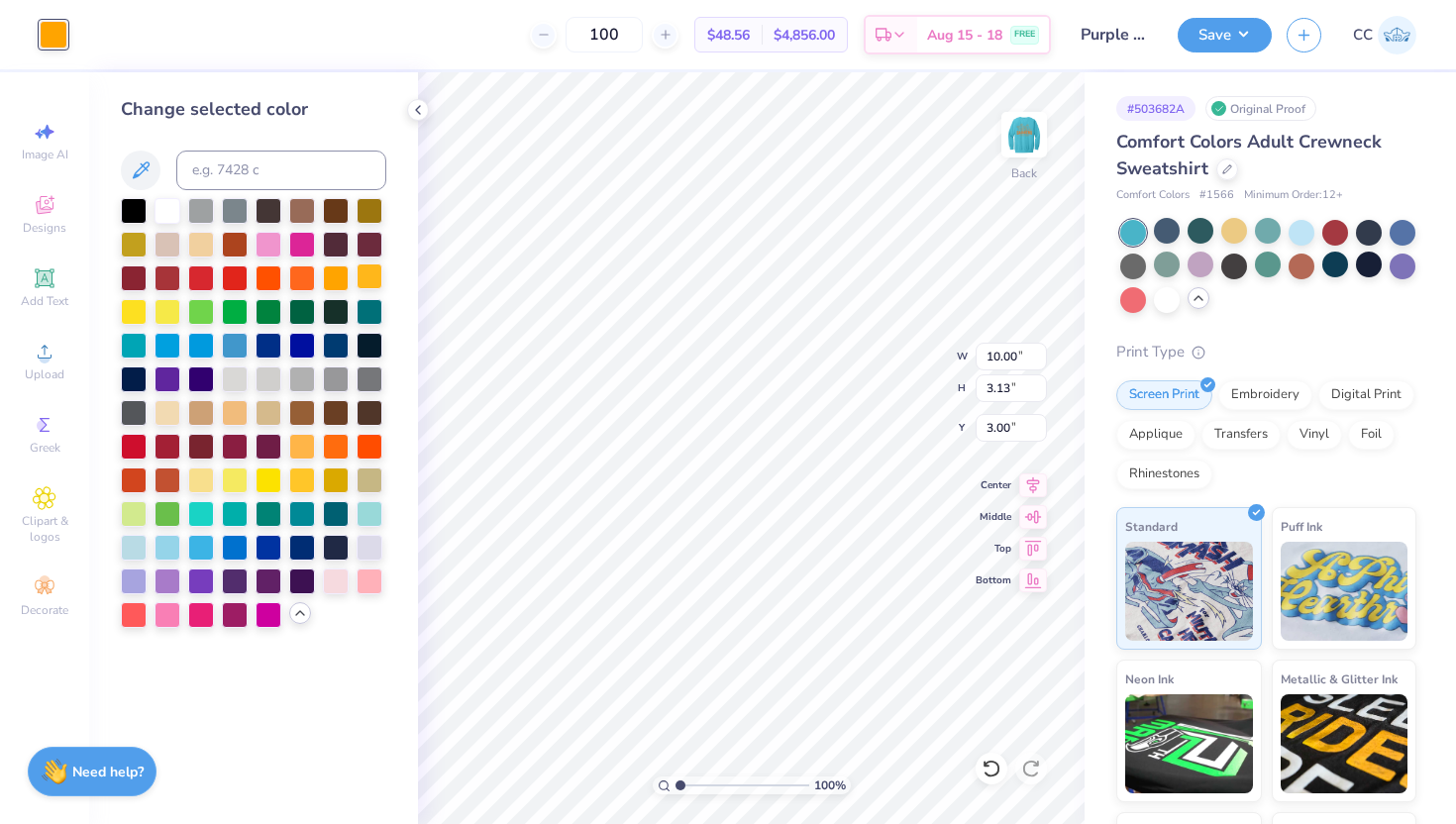 click at bounding box center [369, 276] 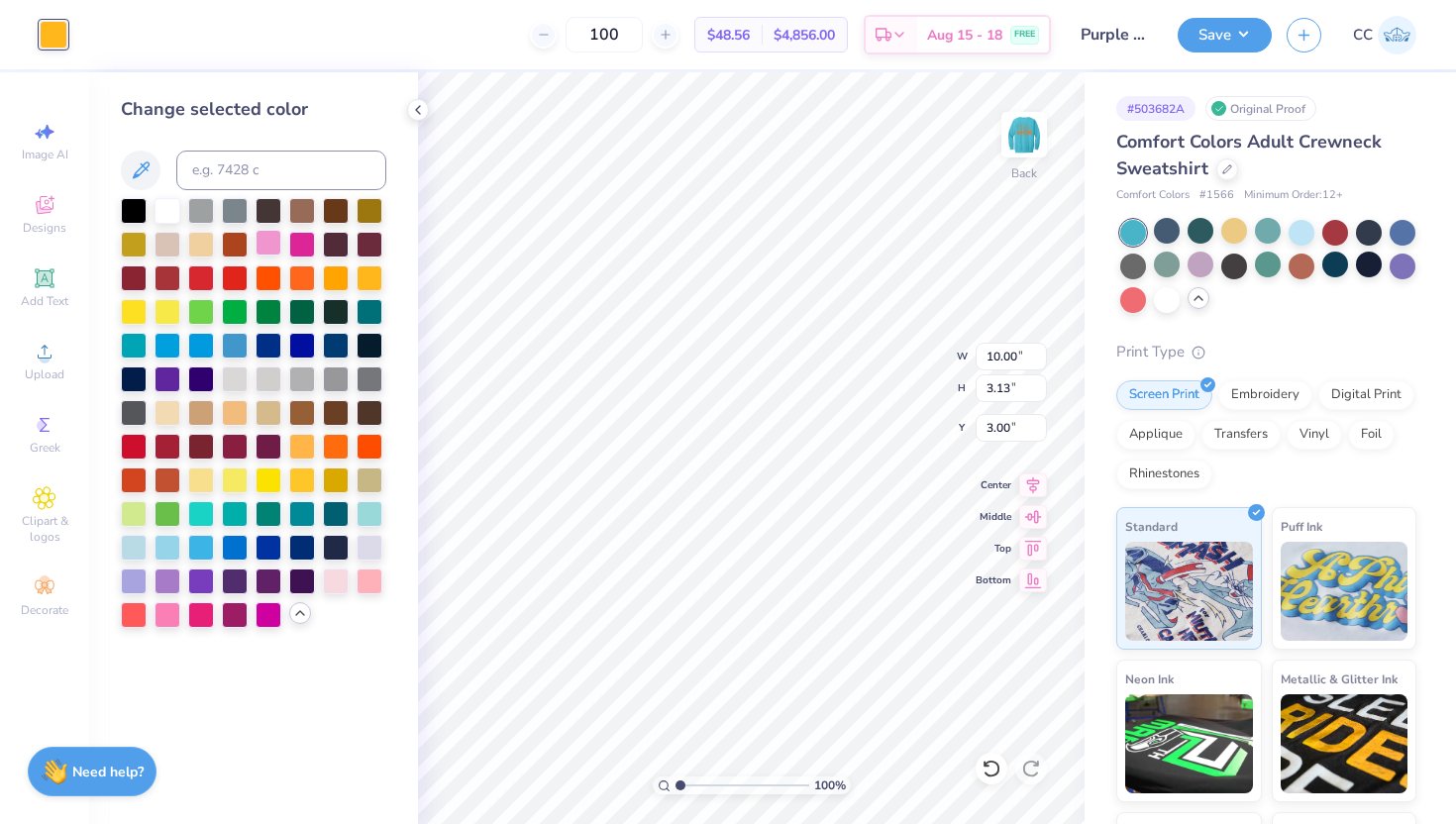 click at bounding box center [268, 243] 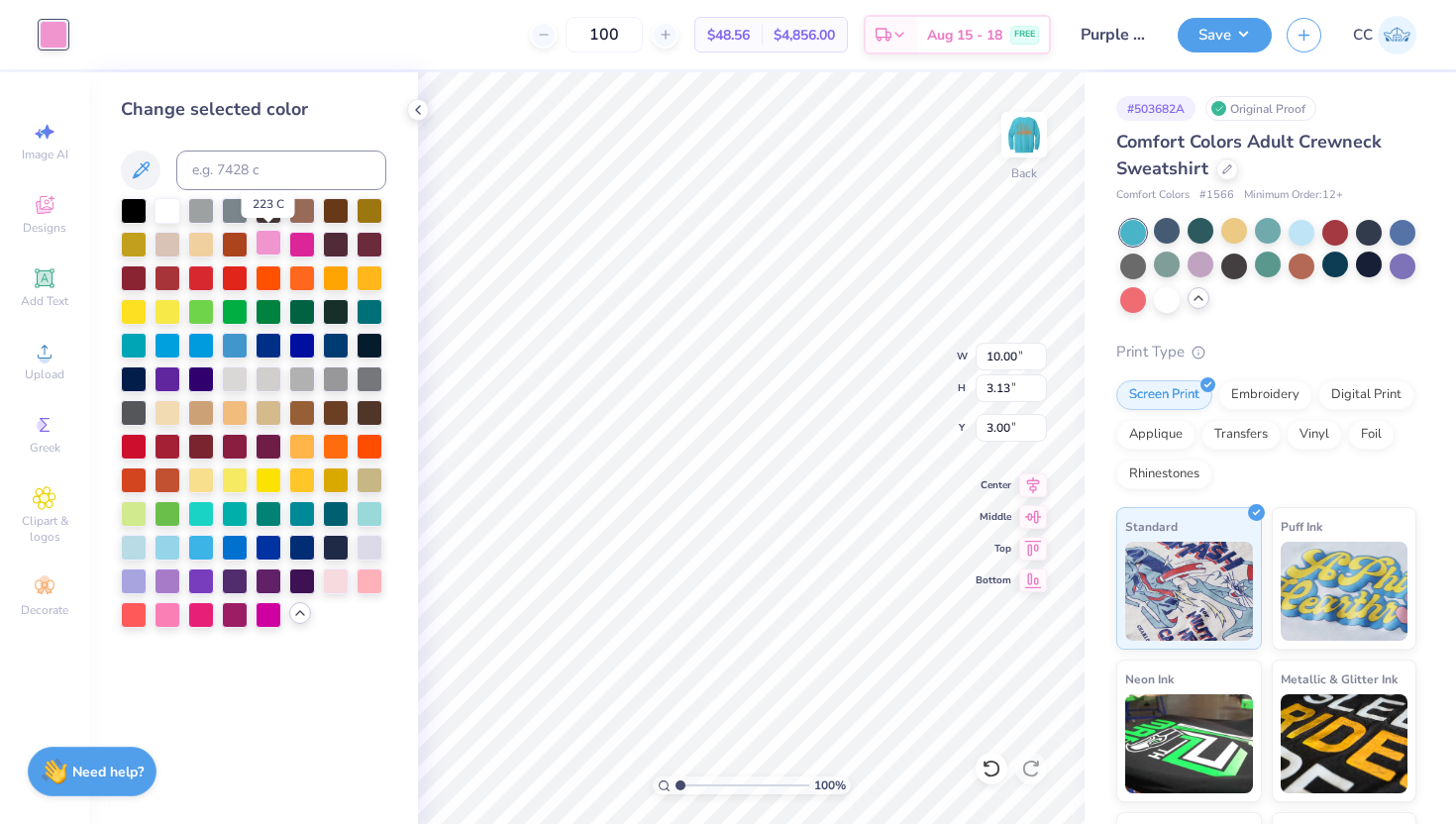 click at bounding box center [268, 243] 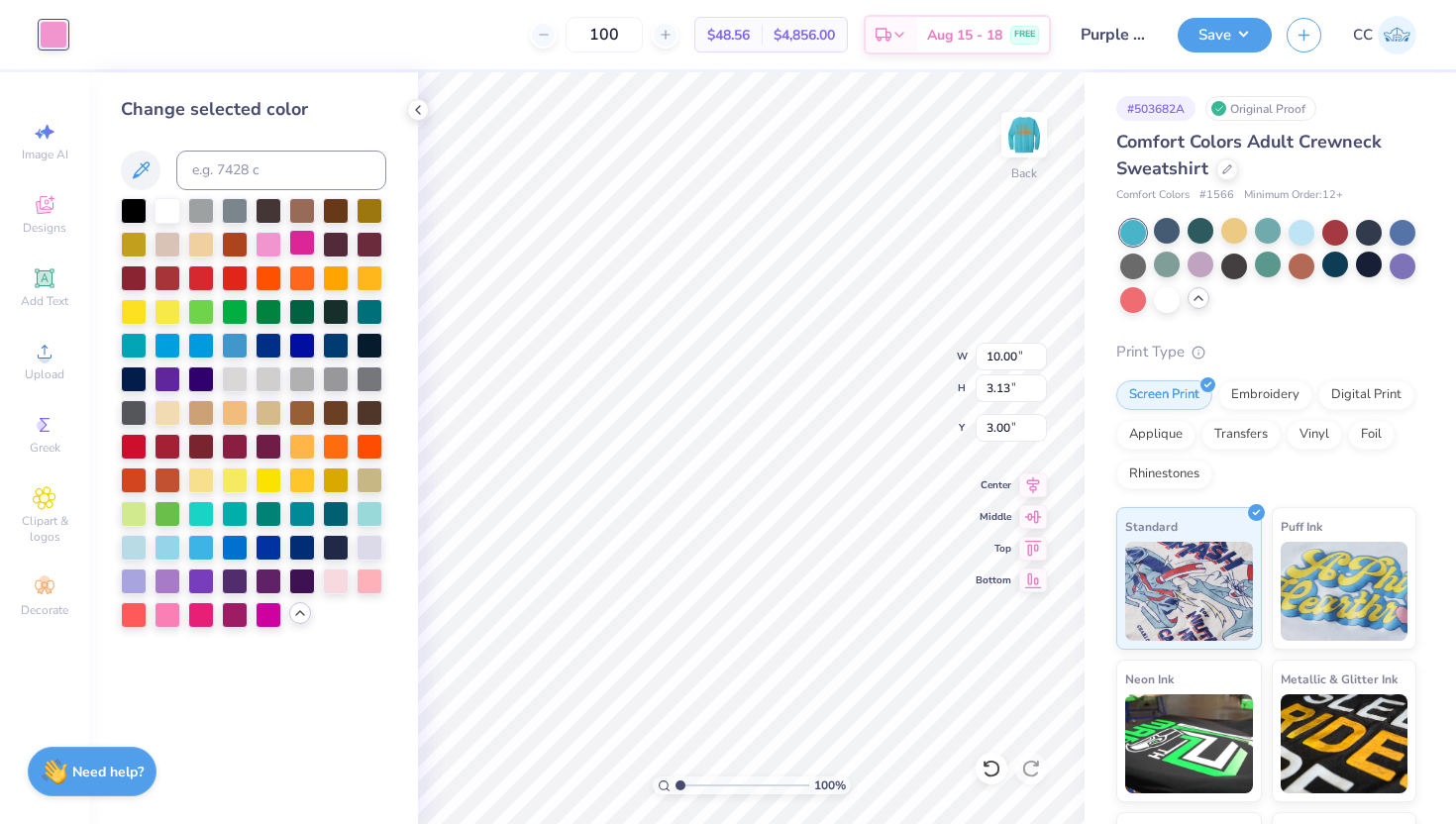 click at bounding box center [302, 243] 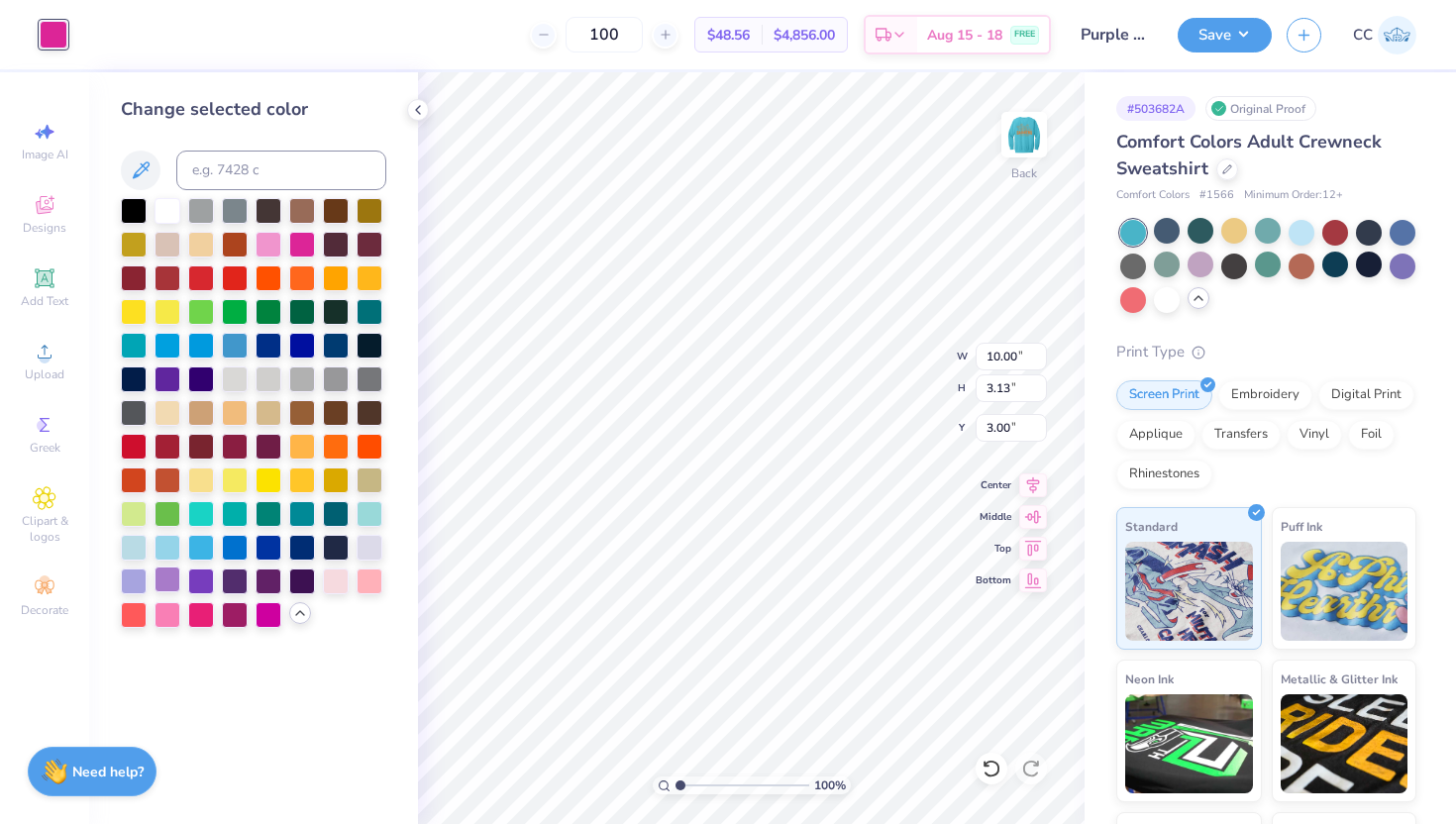 click at bounding box center (167, 579) 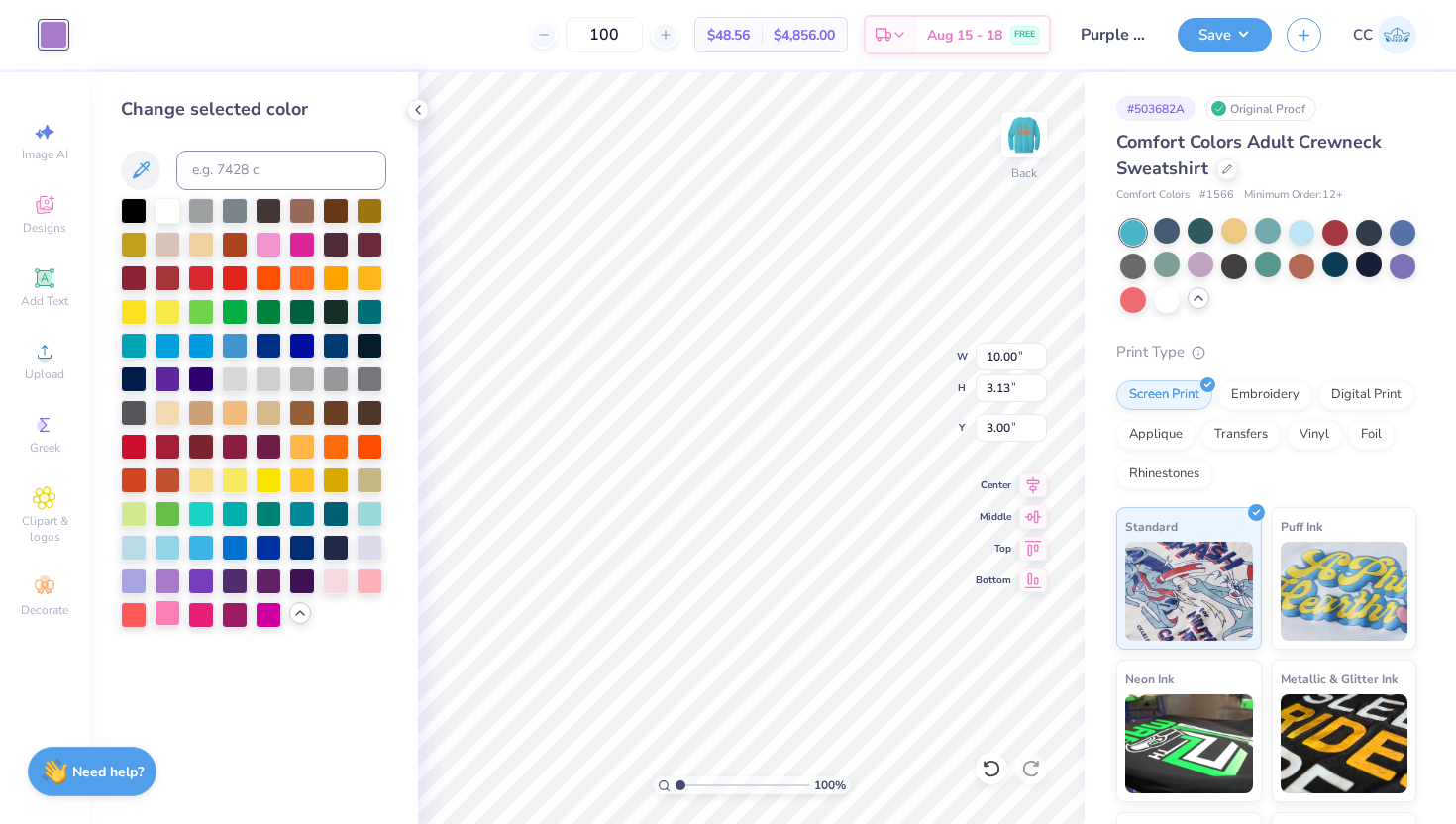 click at bounding box center [167, 613] 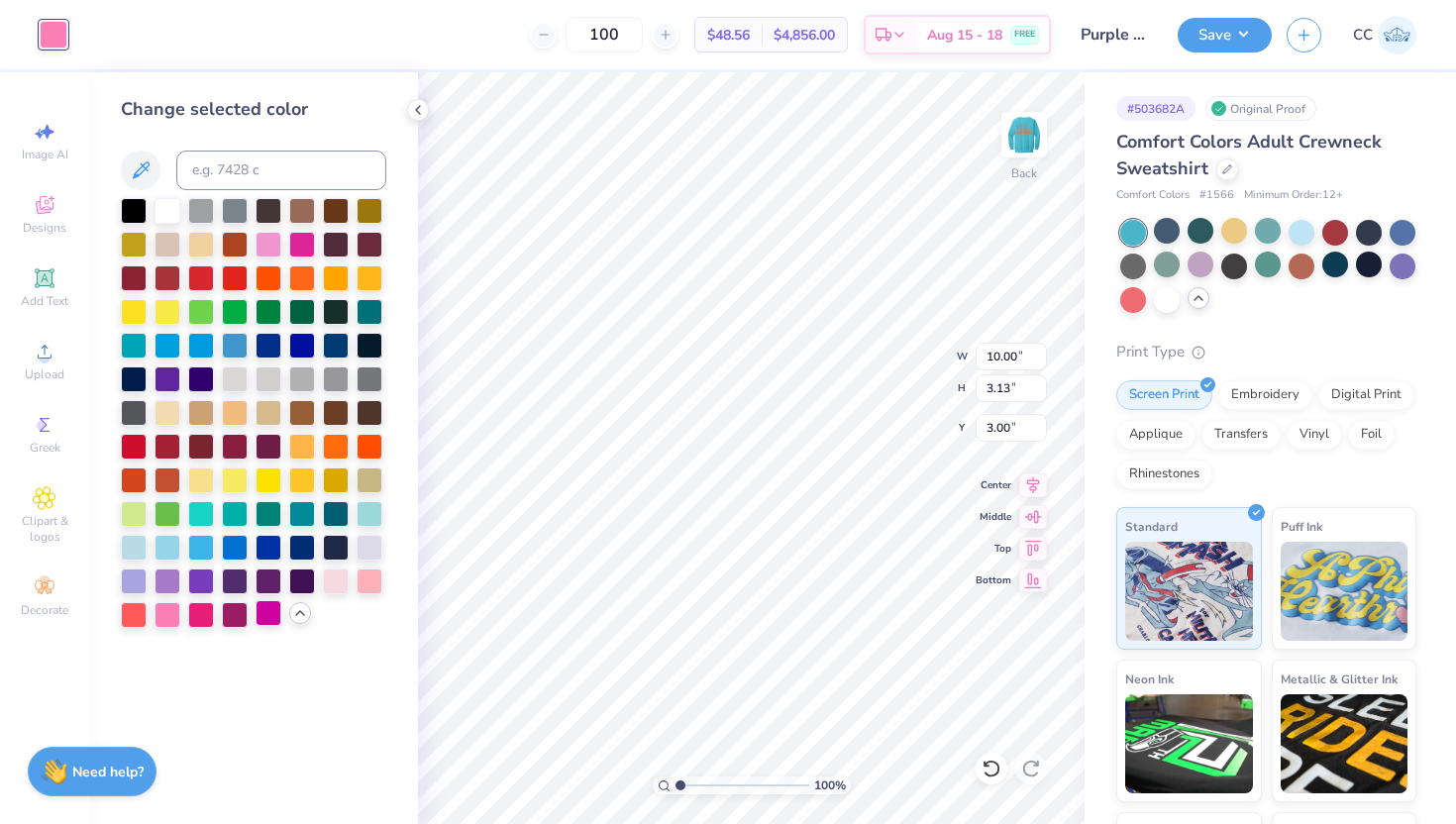 click at bounding box center [268, 613] 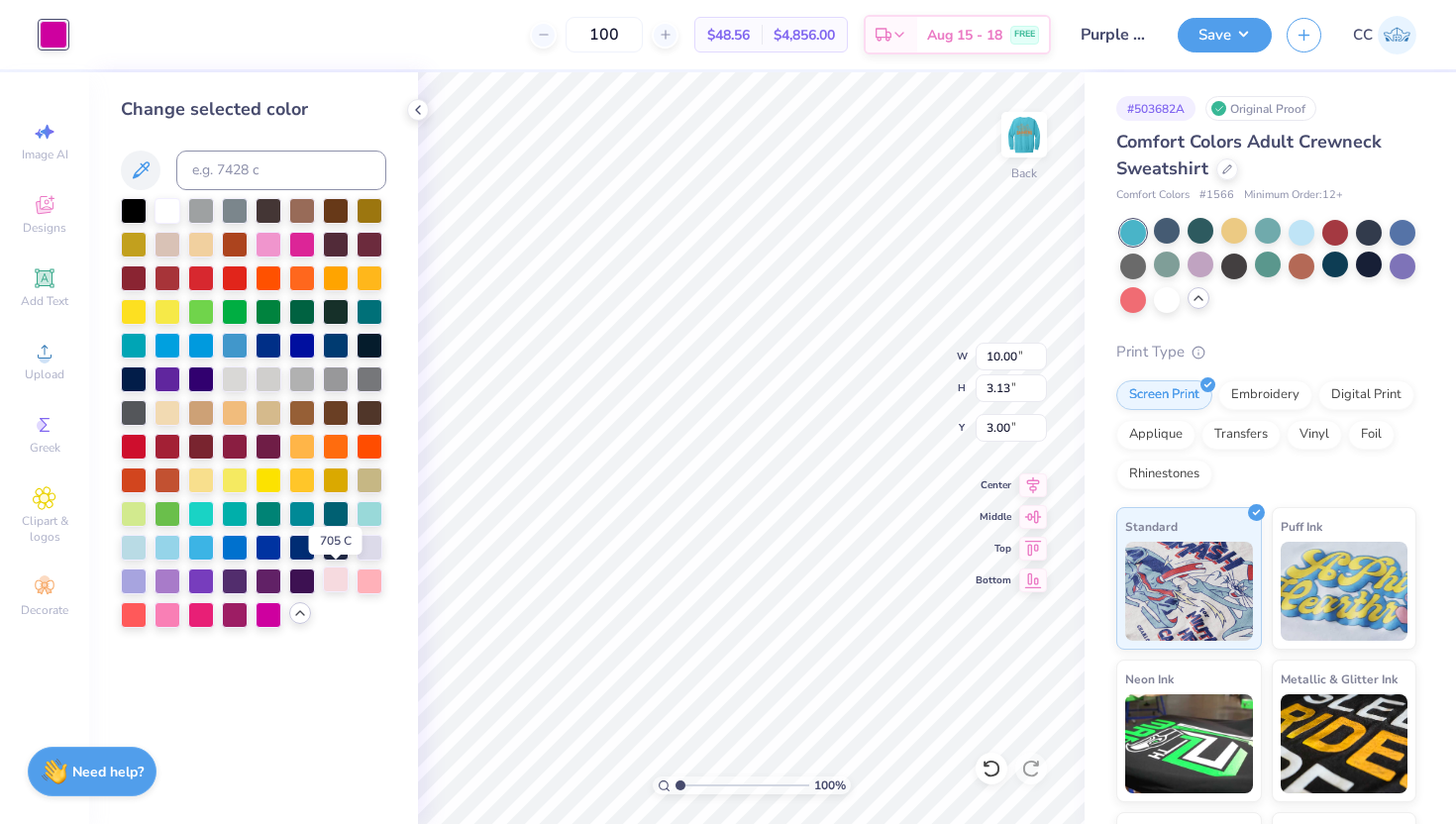 click at bounding box center (336, 579) 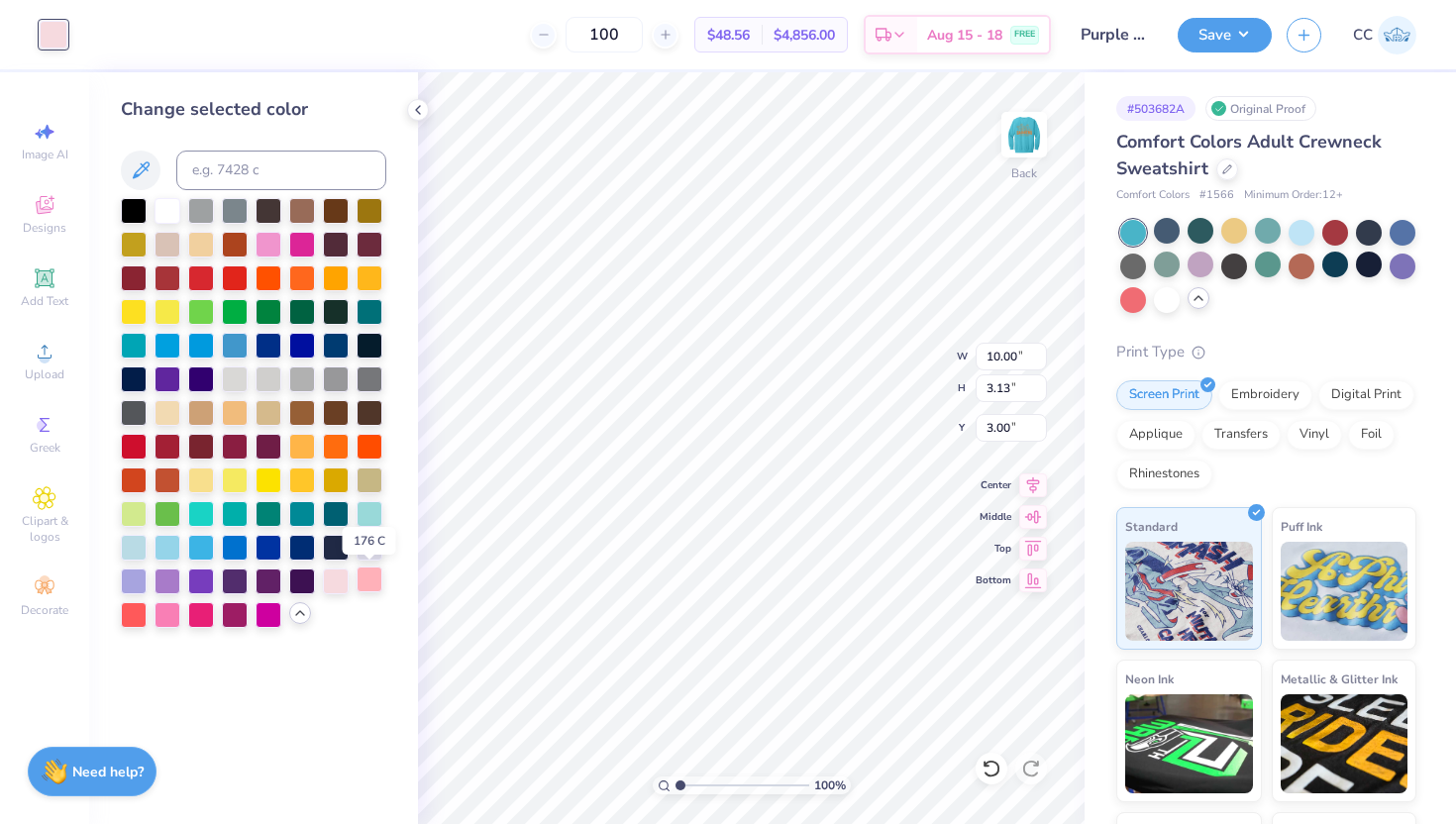 click at bounding box center (369, 579) 